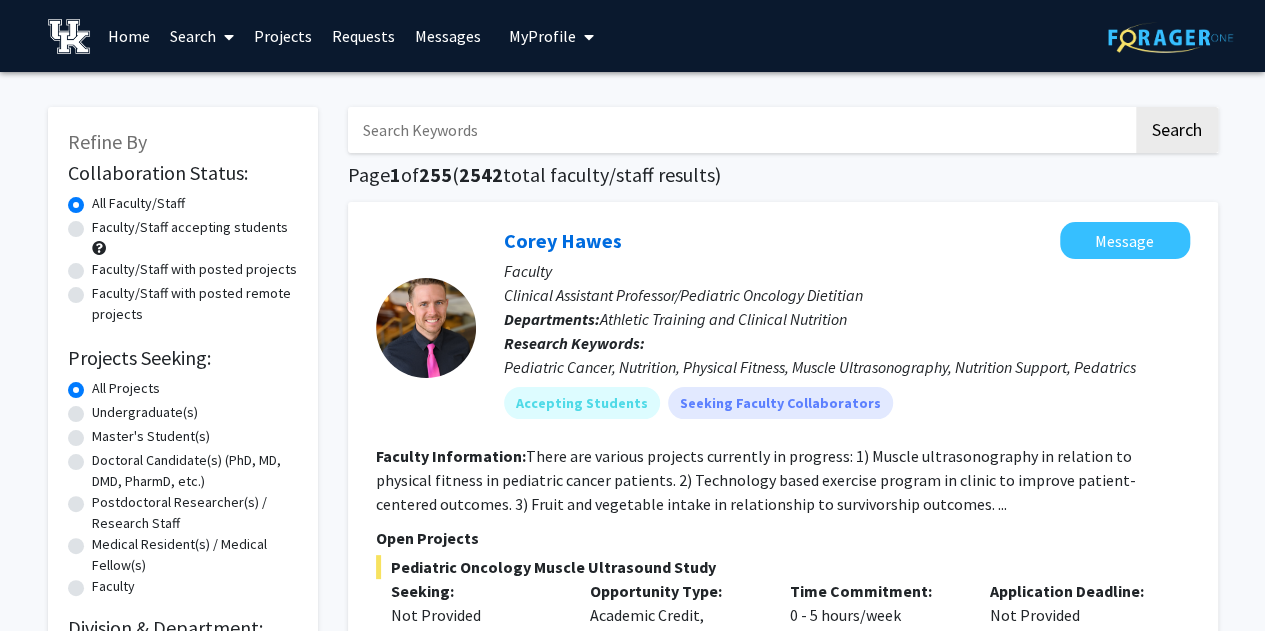 scroll, scrollTop: 1, scrollLeft: 0, axis: vertical 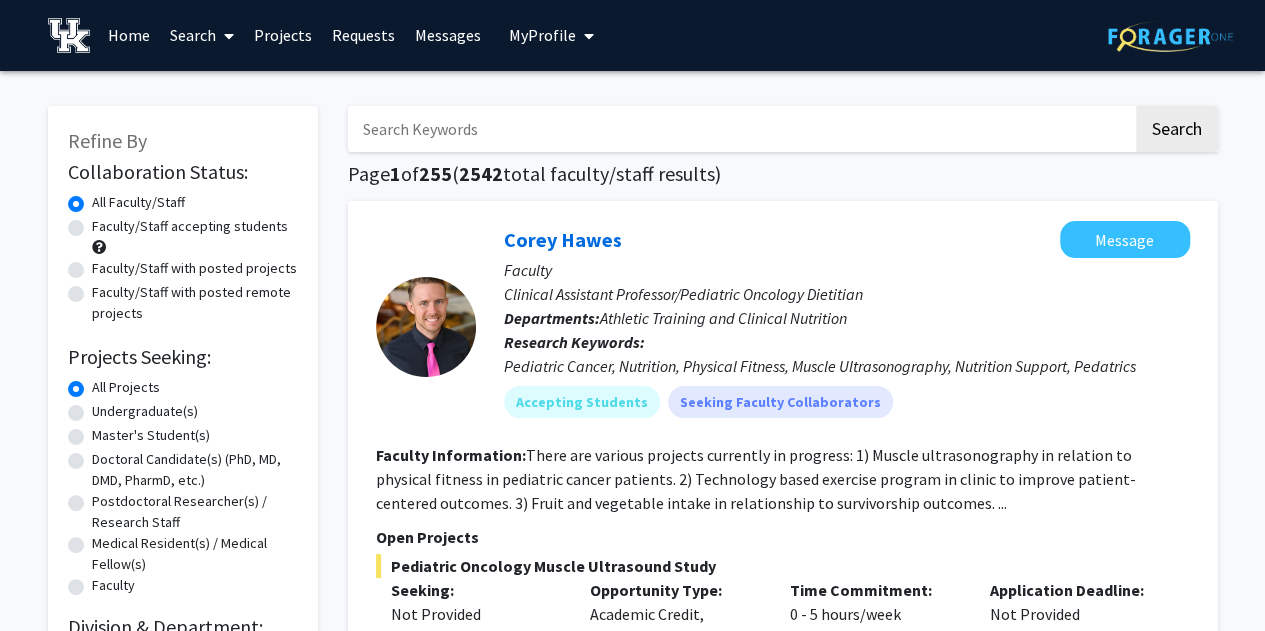 click at bounding box center [740, 129] 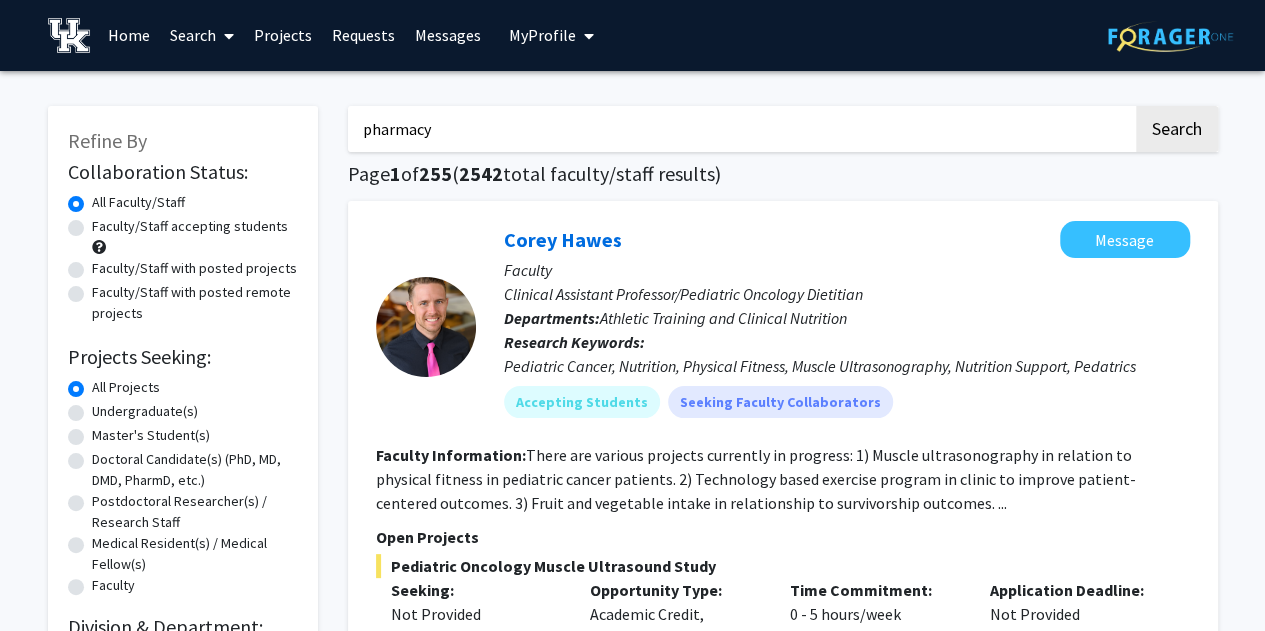 type on "pharmacy" 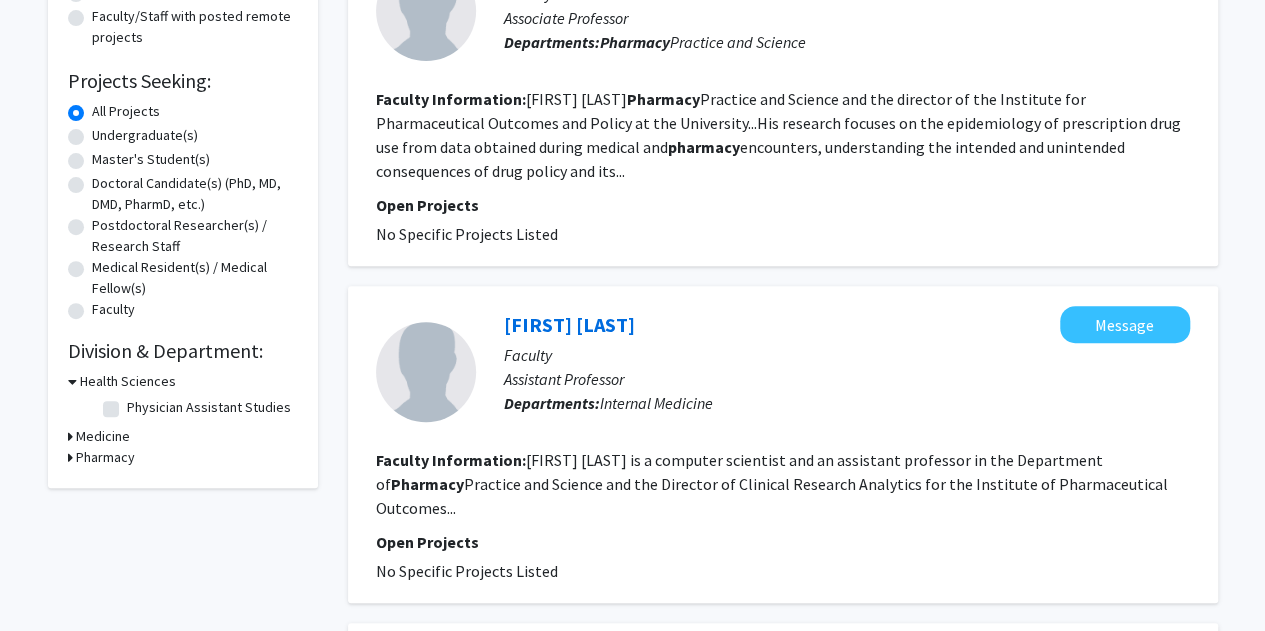 scroll, scrollTop: 0, scrollLeft: 0, axis: both 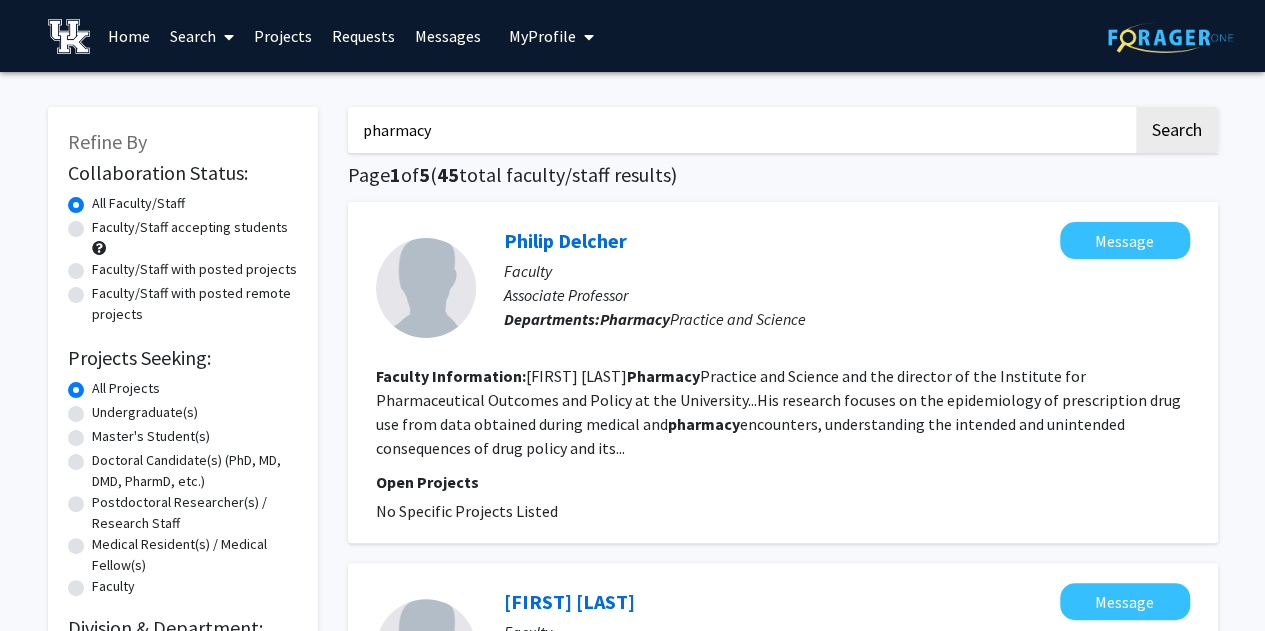 click on "Undergraduate(s)" 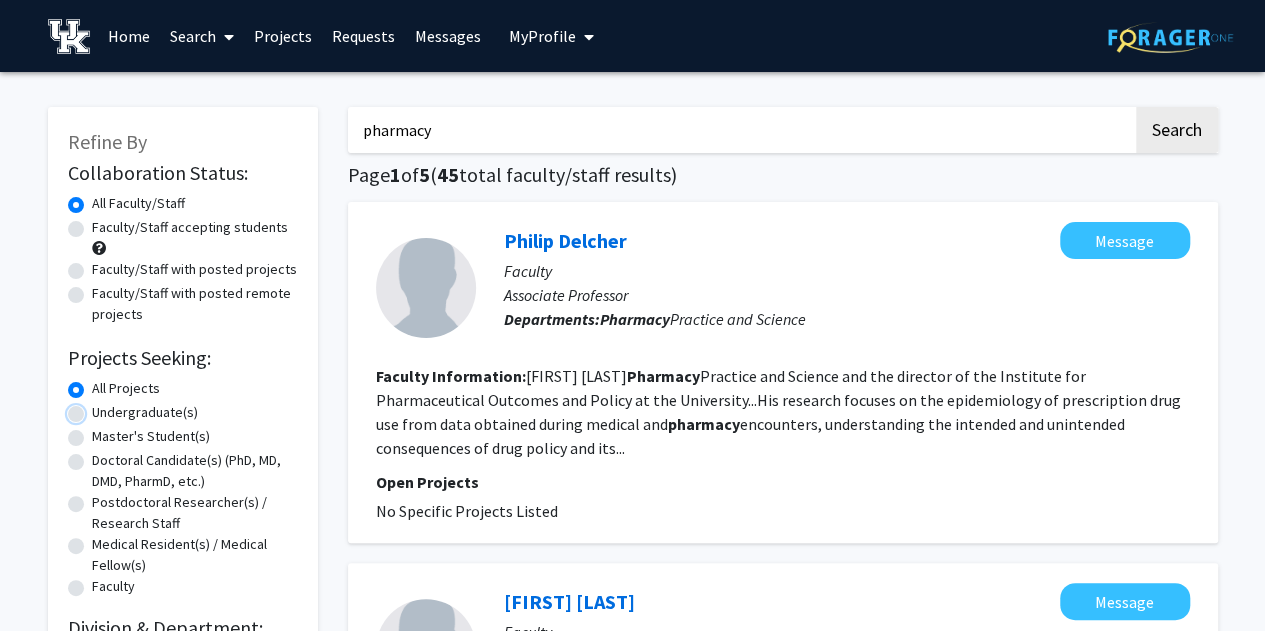 click on "Undergraduate(s)" at bounding box center [98, 408] 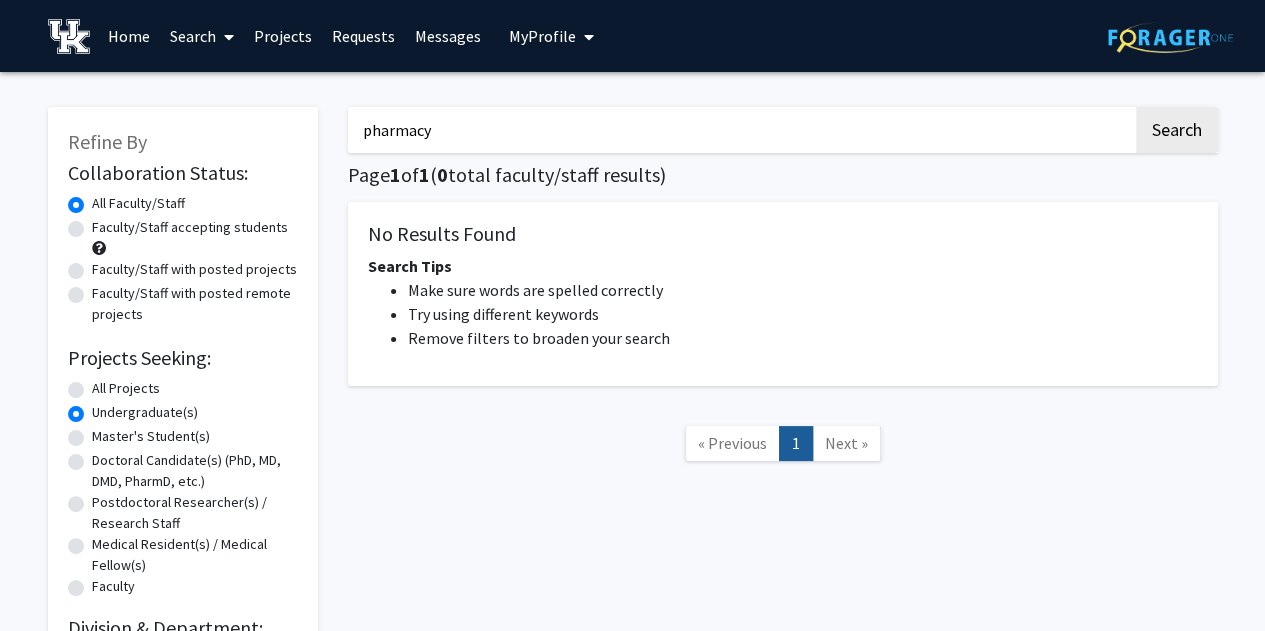 drag, startPoint x: 448, startPoint y: 127, endPoint x: 334, endPoint y: 115, distance: 114.62984 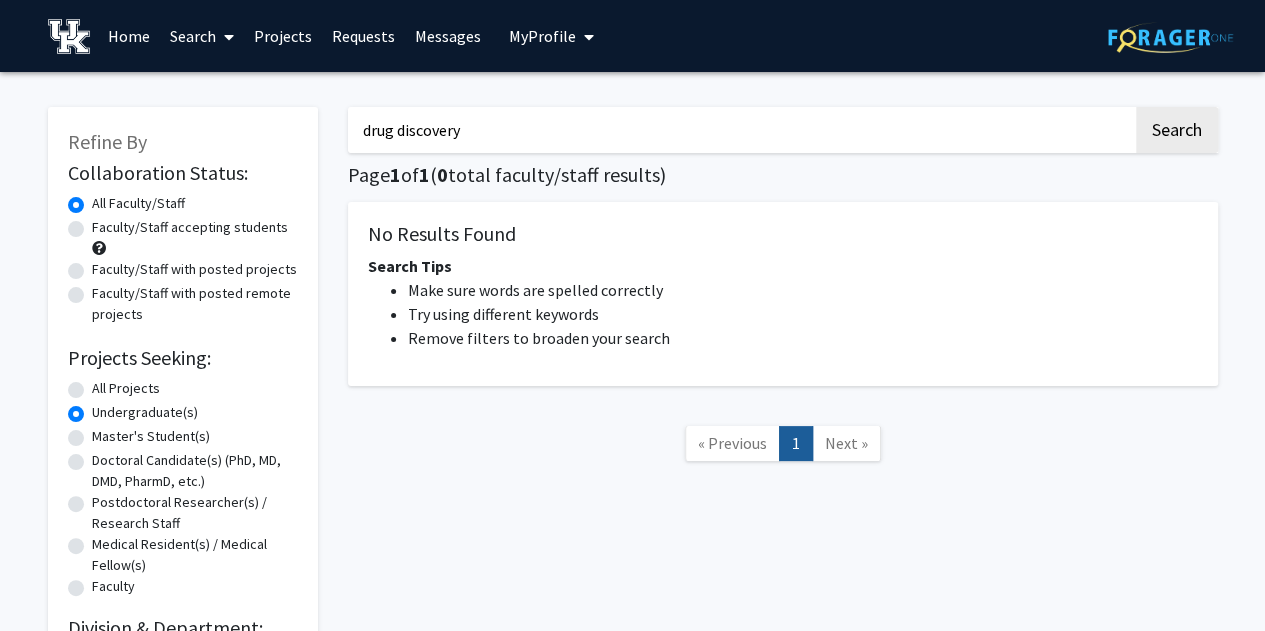type on "drug discovery" 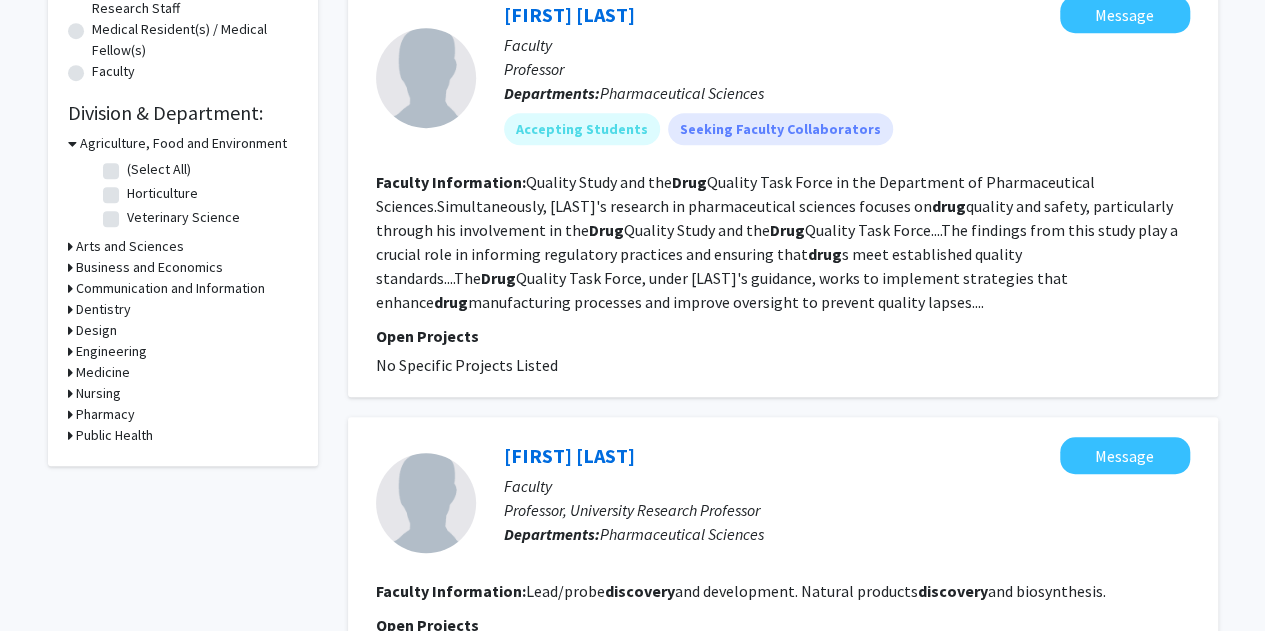 scroll, scrollTop: 514, scrollLeft: 0, axis: vertical 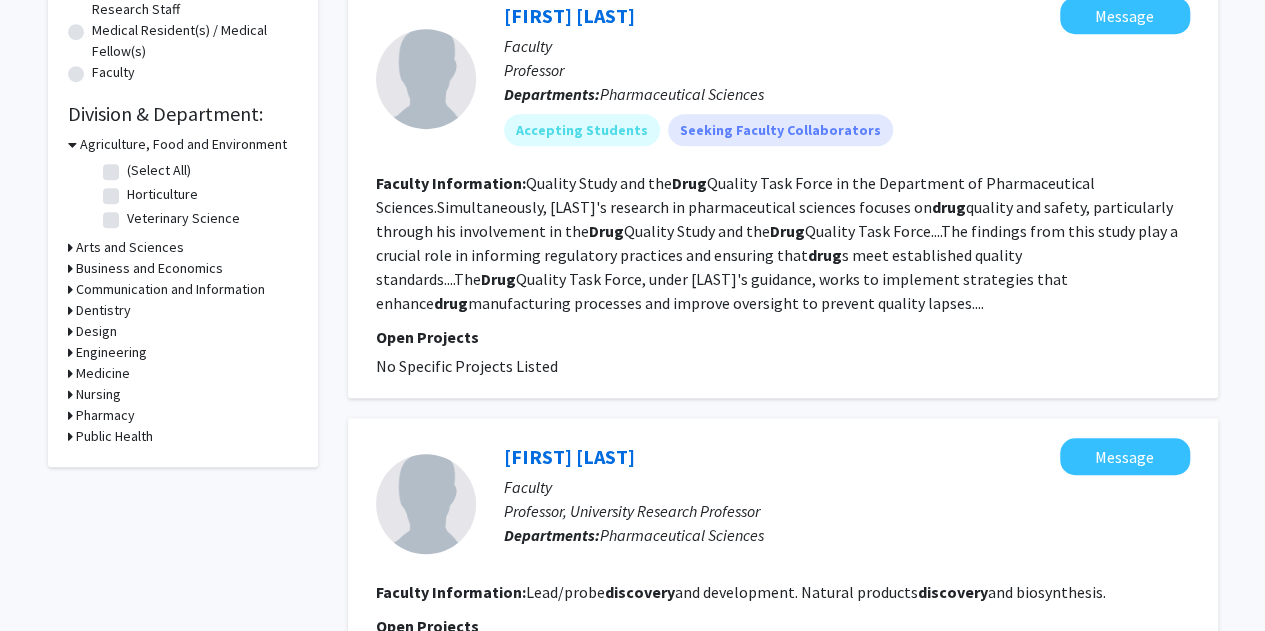 click on "Pharmacy" at bounding box center (105, 415) 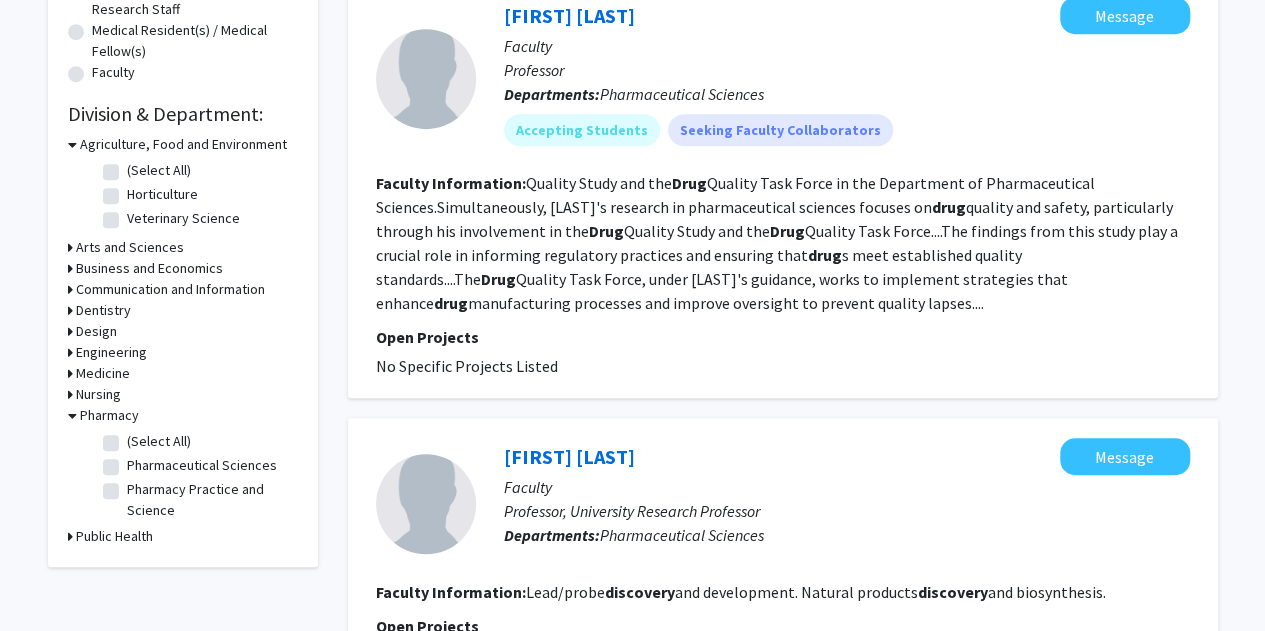 click on "Pharmacy" at bounding box center (109, 415) 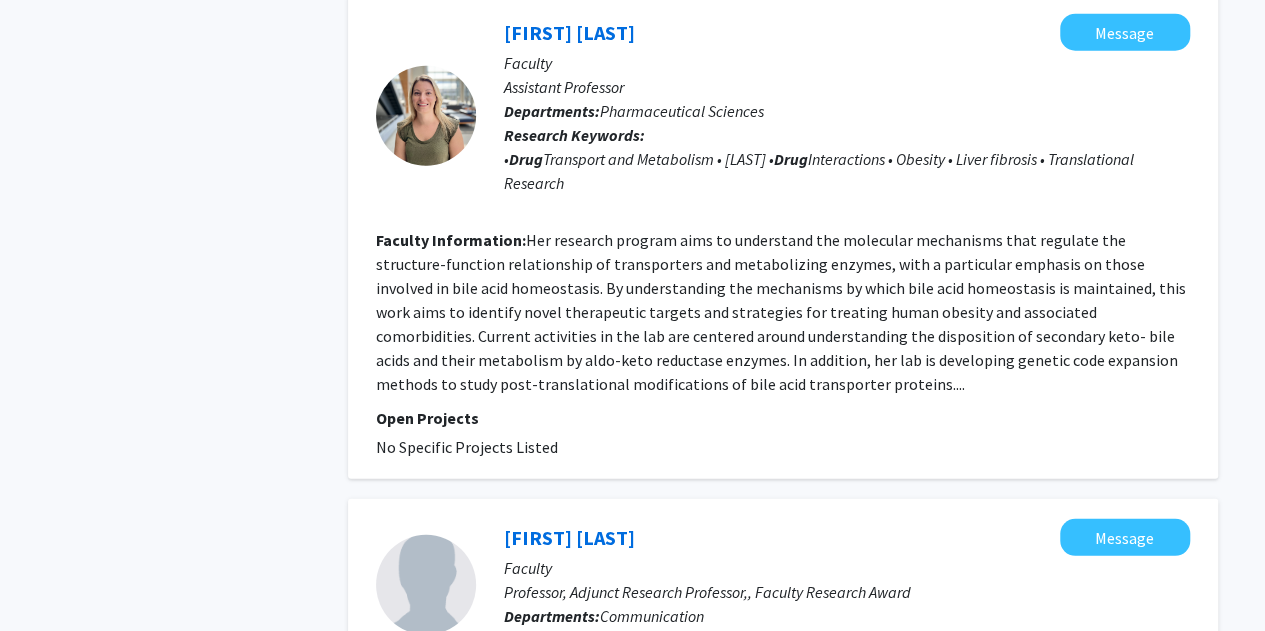 scroll, scrollTop: 2680, scrollLeft: 0, axis: vertical 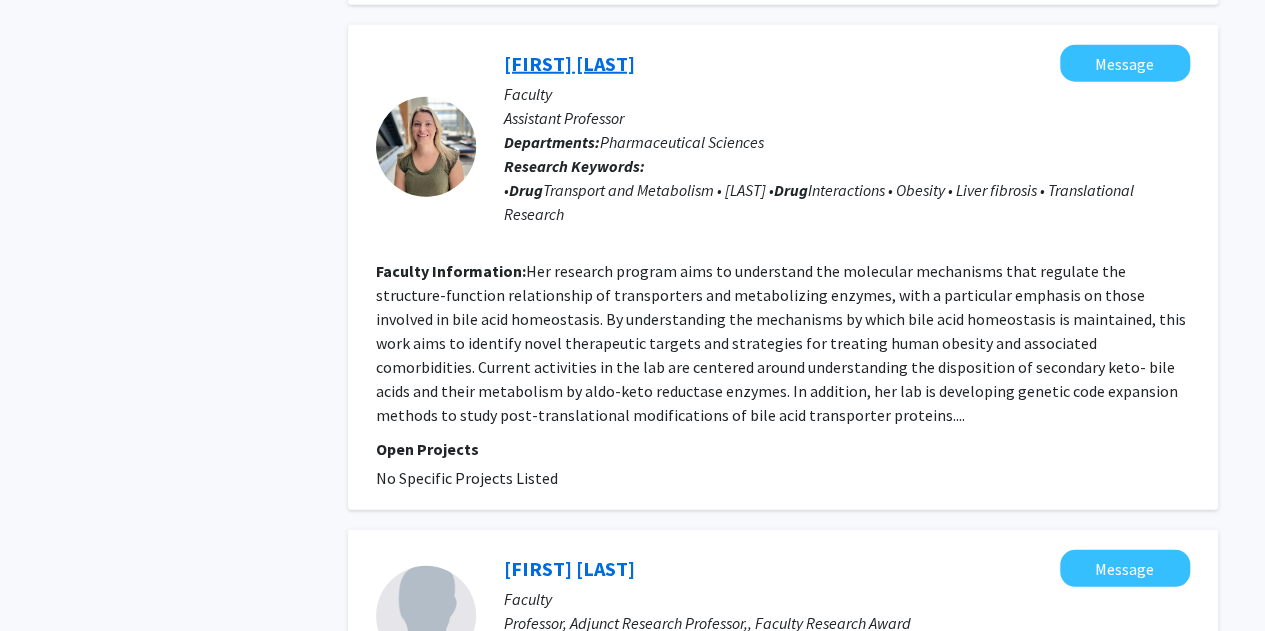 click on "[FIRST] [LAST]" 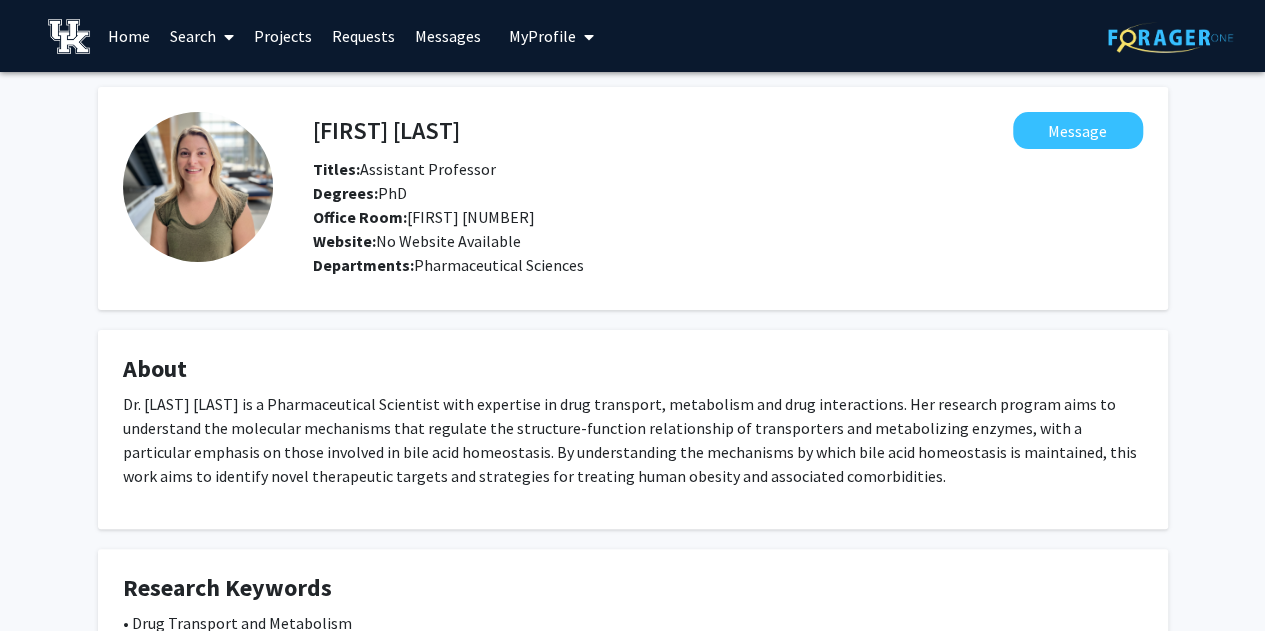 scroll, scrollTop: 644, scrollLeft: 0, axis: vertical 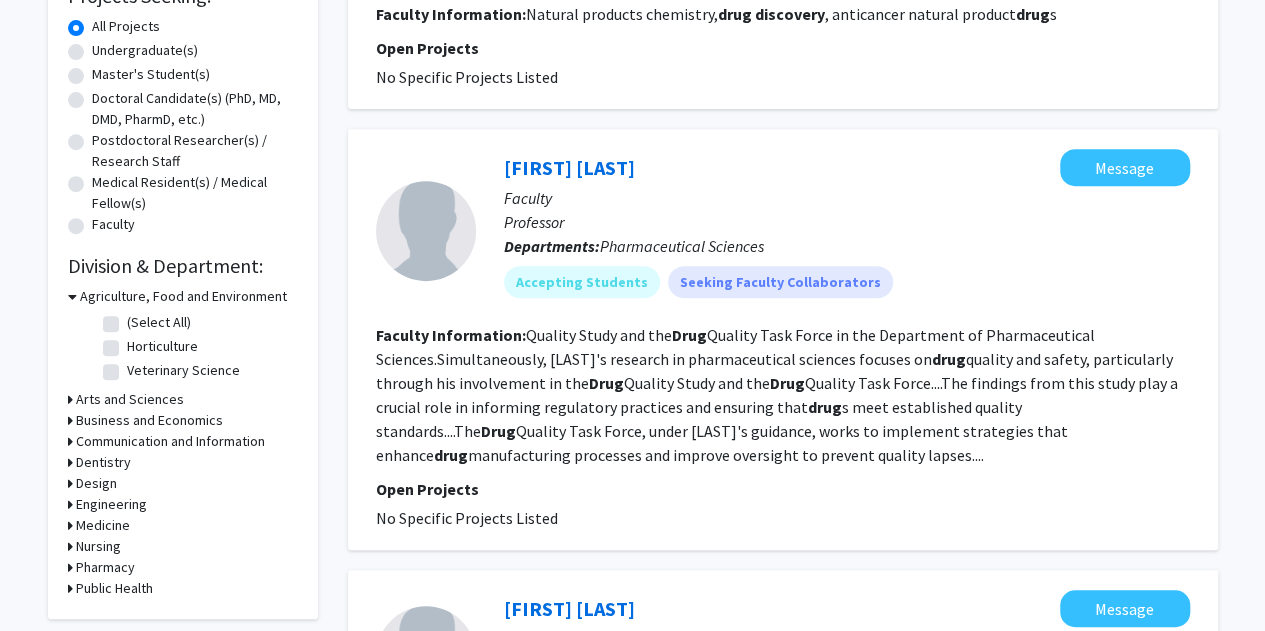 click on "Arts and Sciences" at bounding box center [130, 399] 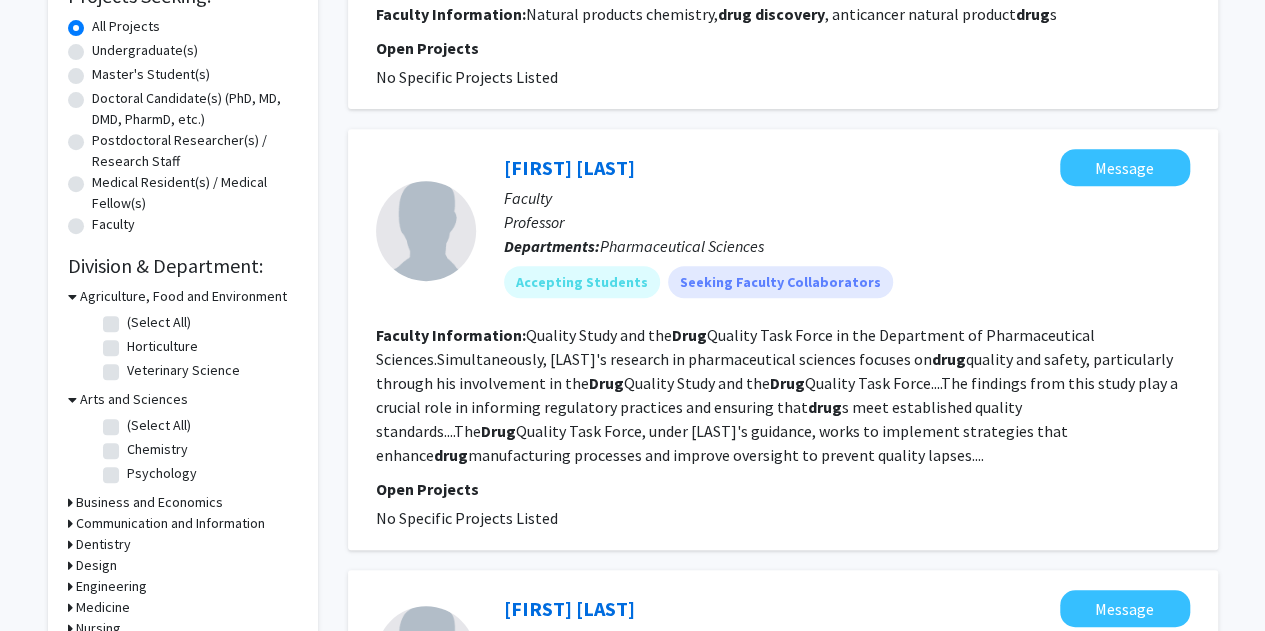 scroll, scrollTop: 0, scrollLeft: 0, axis: both 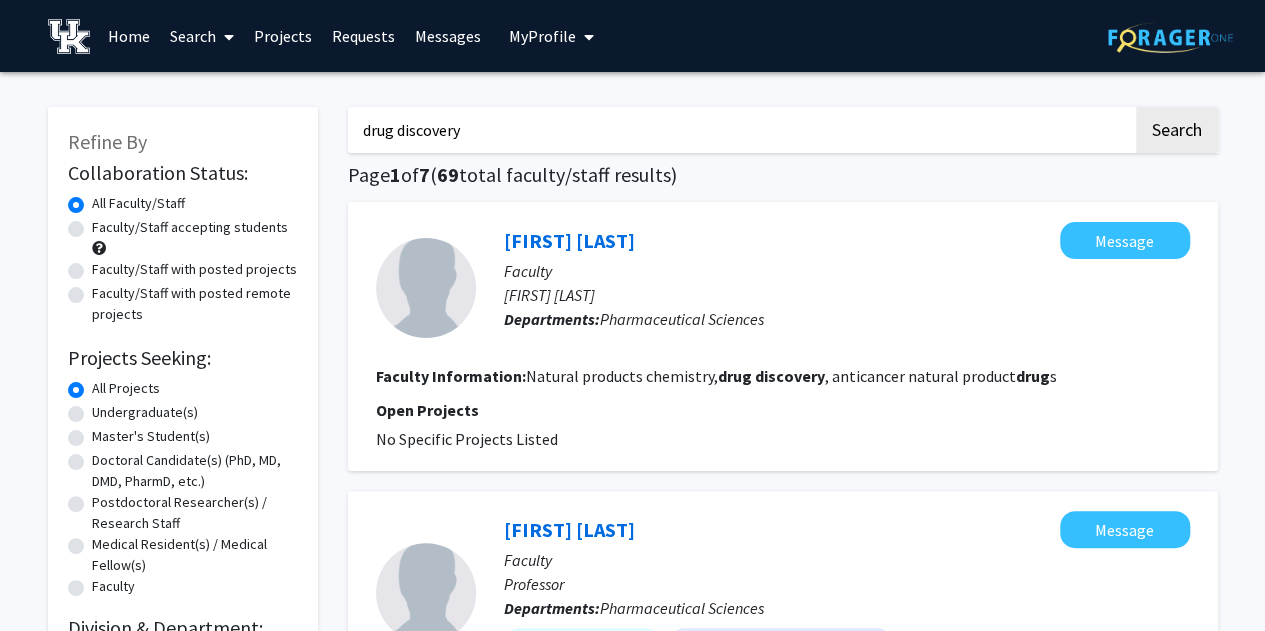 drag, startPoint x: 639, startPoint y: 140, endPoint x: 269, endPoint y: 92, distance: 373.10052 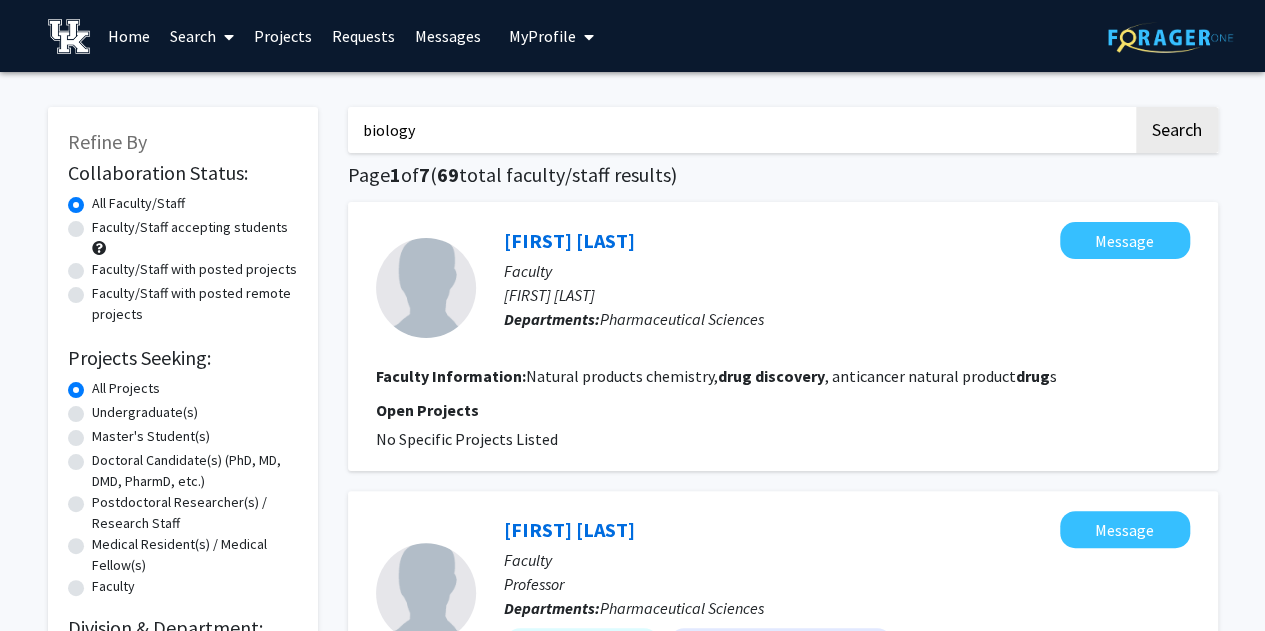 type on "biology" 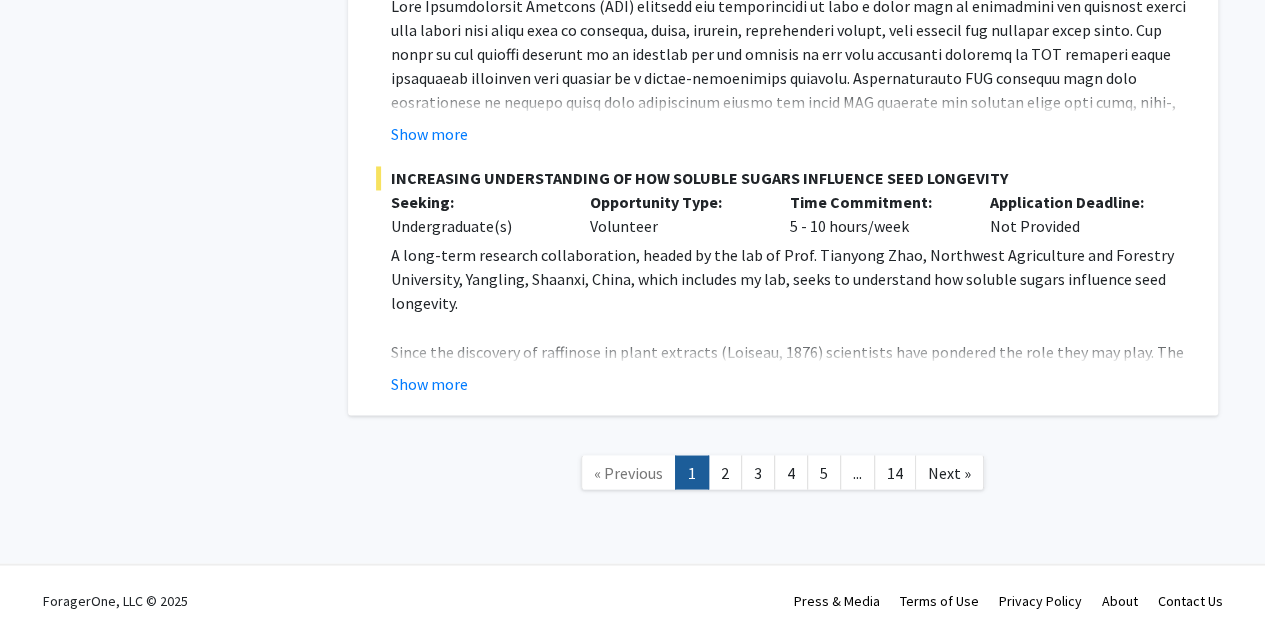 scroll, scrollTop: 5370, scrollLeft: 0, axis: vertical 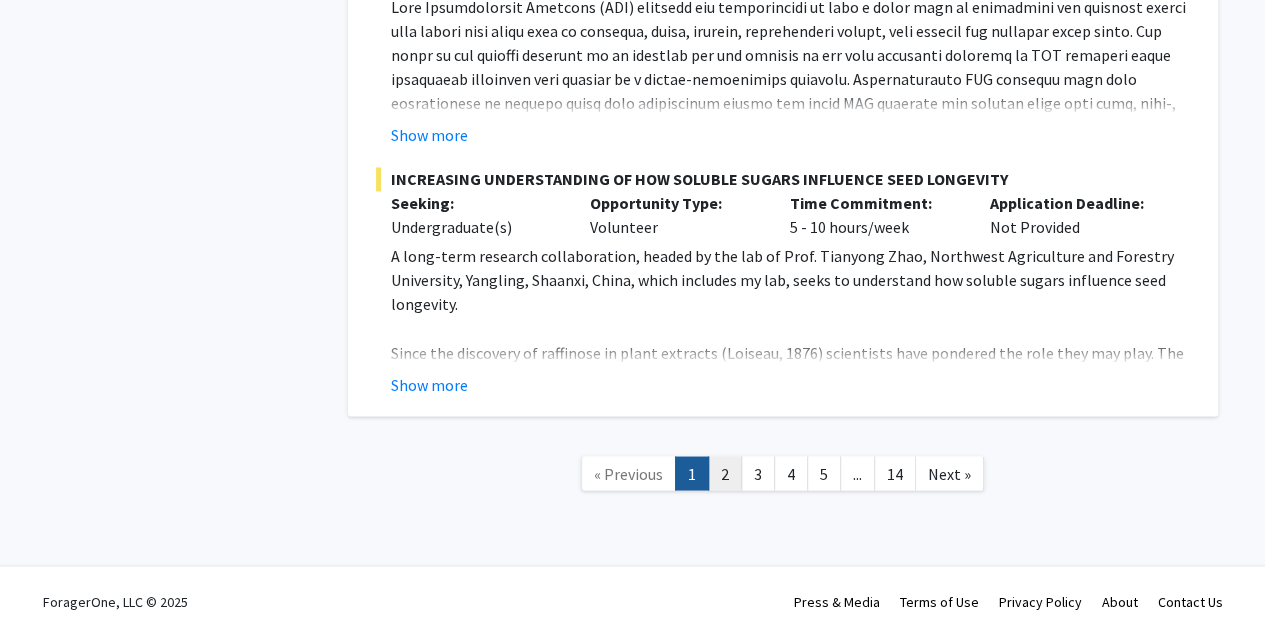 click on "2" 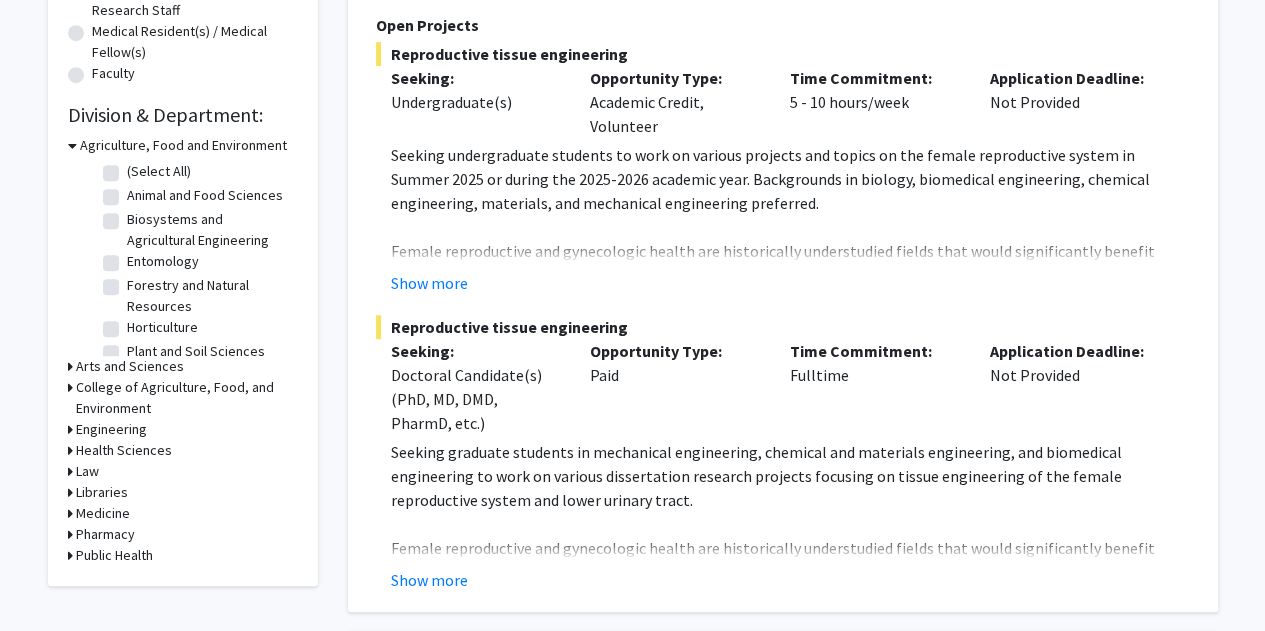 scroll, scrollTop: 512, scrollLeft: 0, axis: vertical 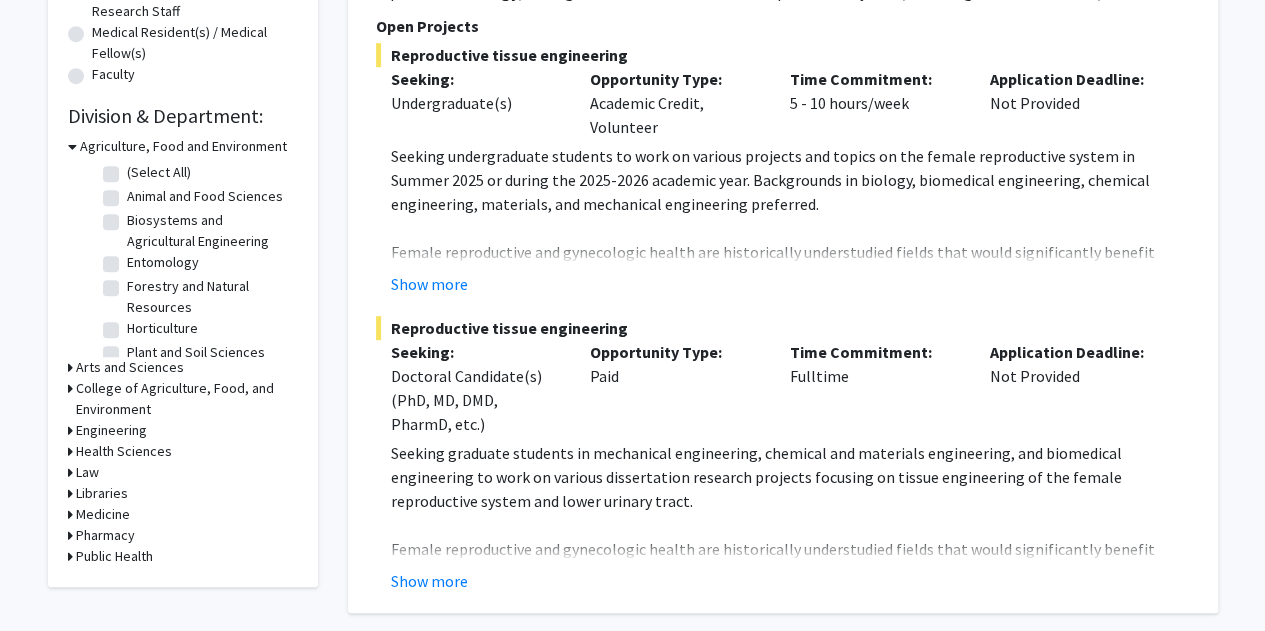 click on "Arts and Sciences" at bounding box center (130, 367) 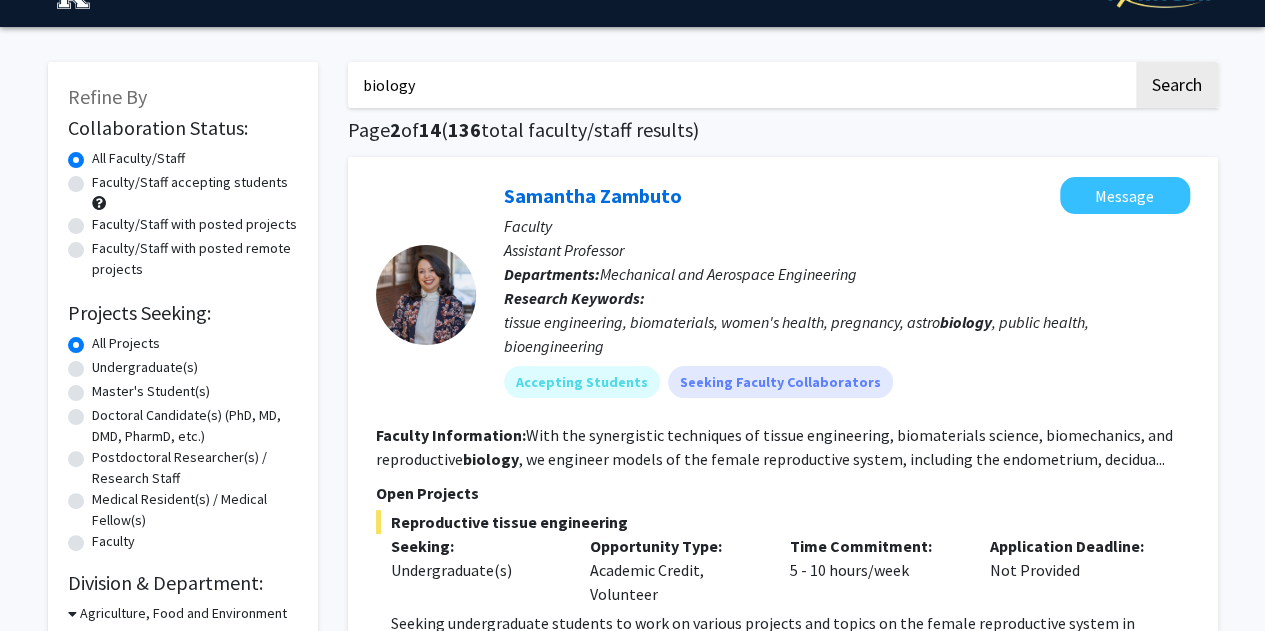 scroll, scrollTop: 0, scrollLeft: 0, axis: both 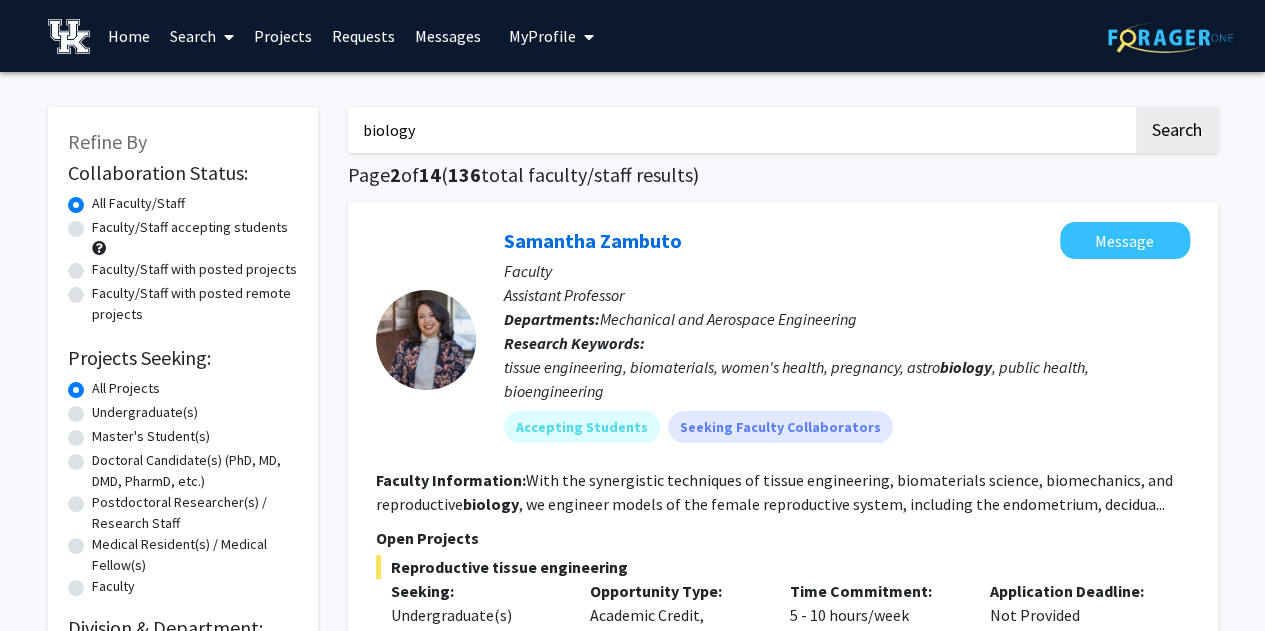 click on "Faculty/Staff accepting students" 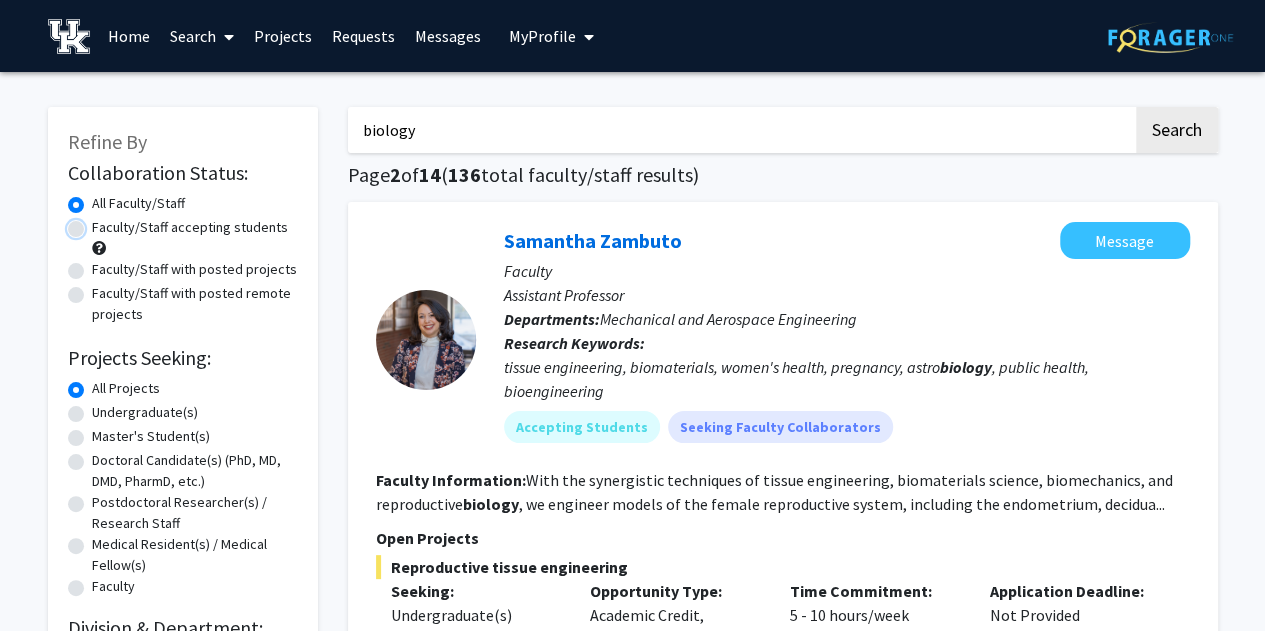 click on "Faculty/Staff accepting students" at bounding box center (98, 223) 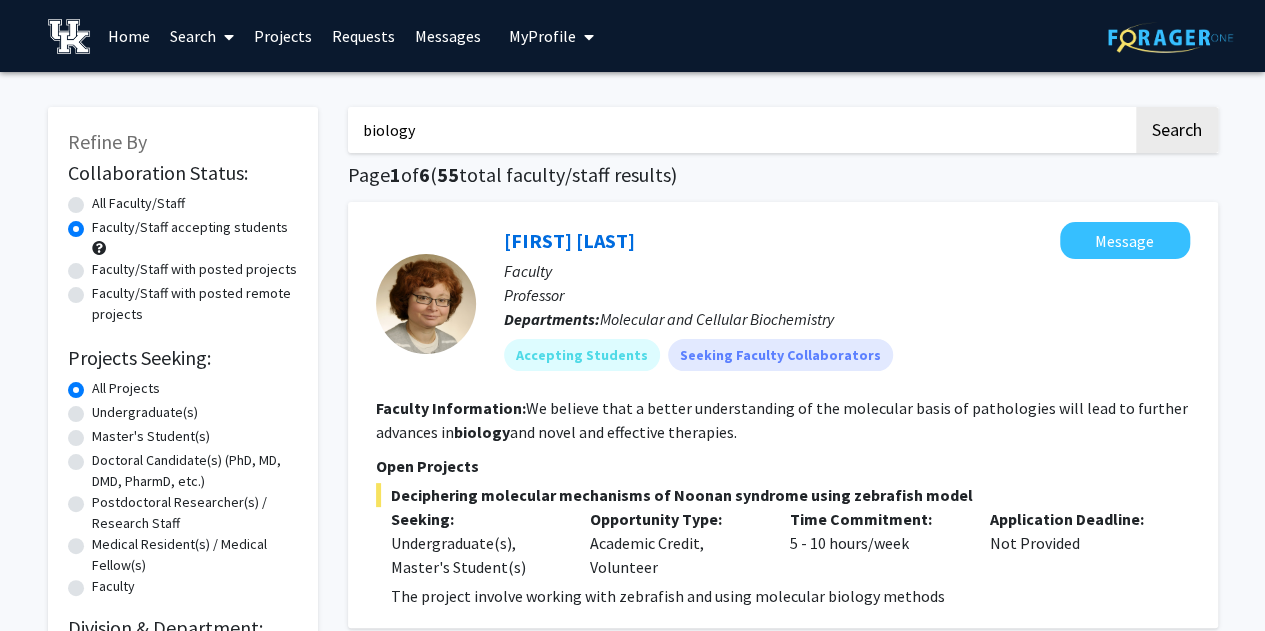 click on "biology" at bounding box center [740, 130] 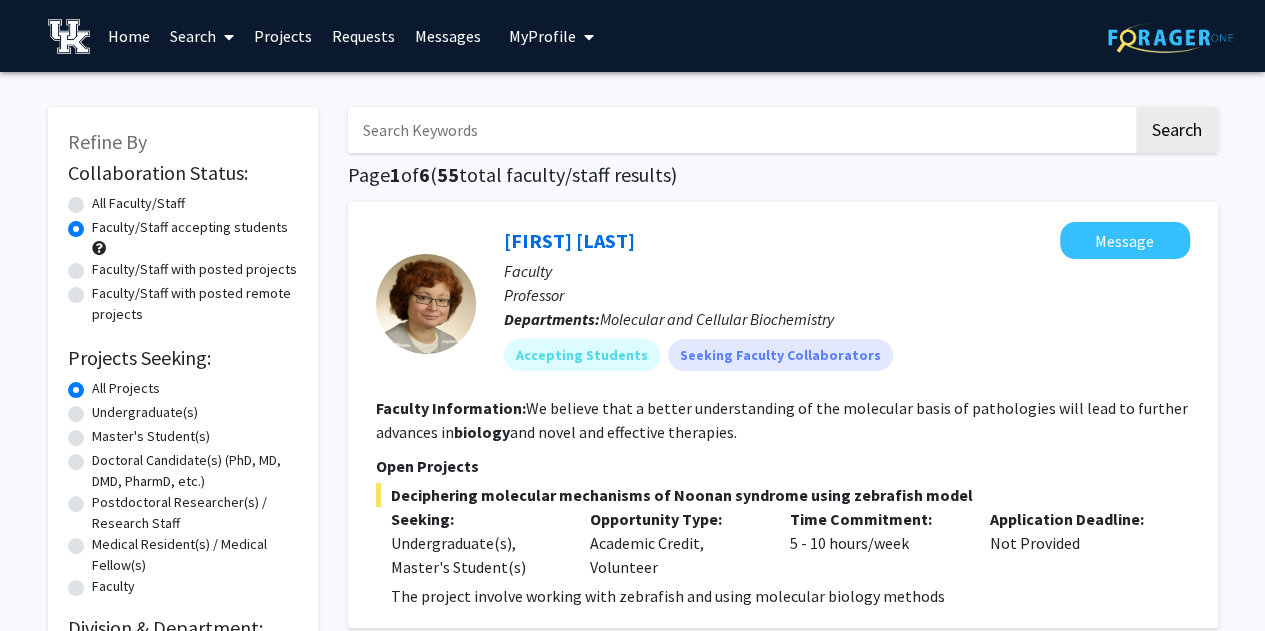 type 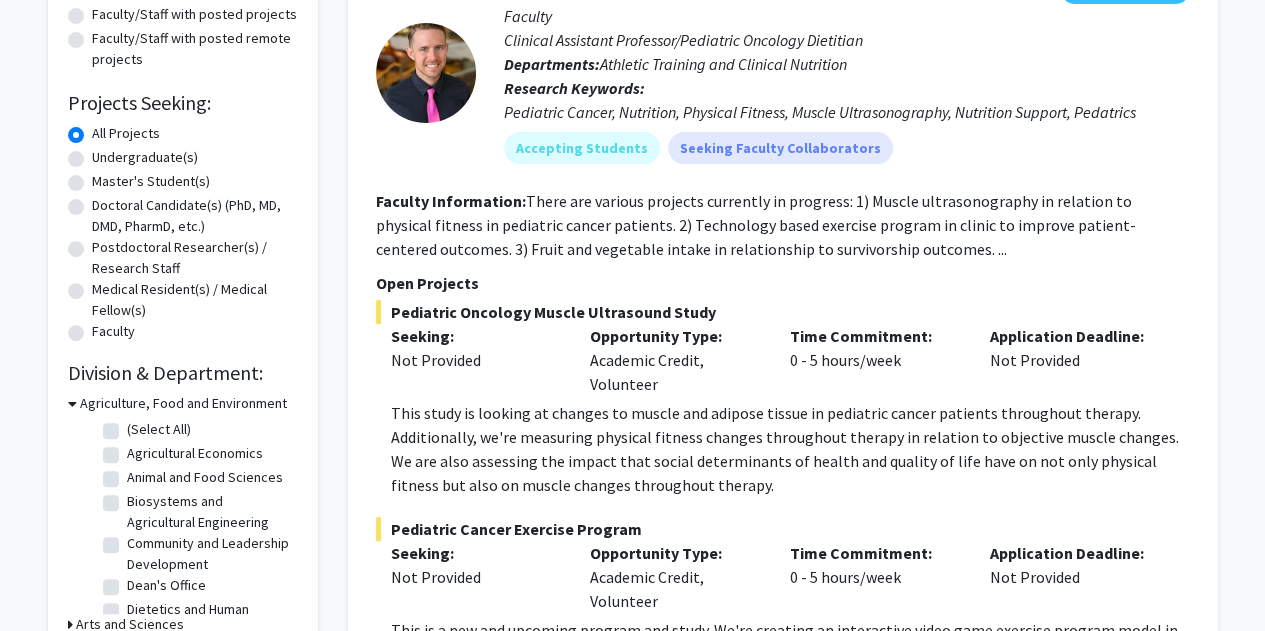 scroll, scrollTop: 0, scrollLeft: 0, axis: both 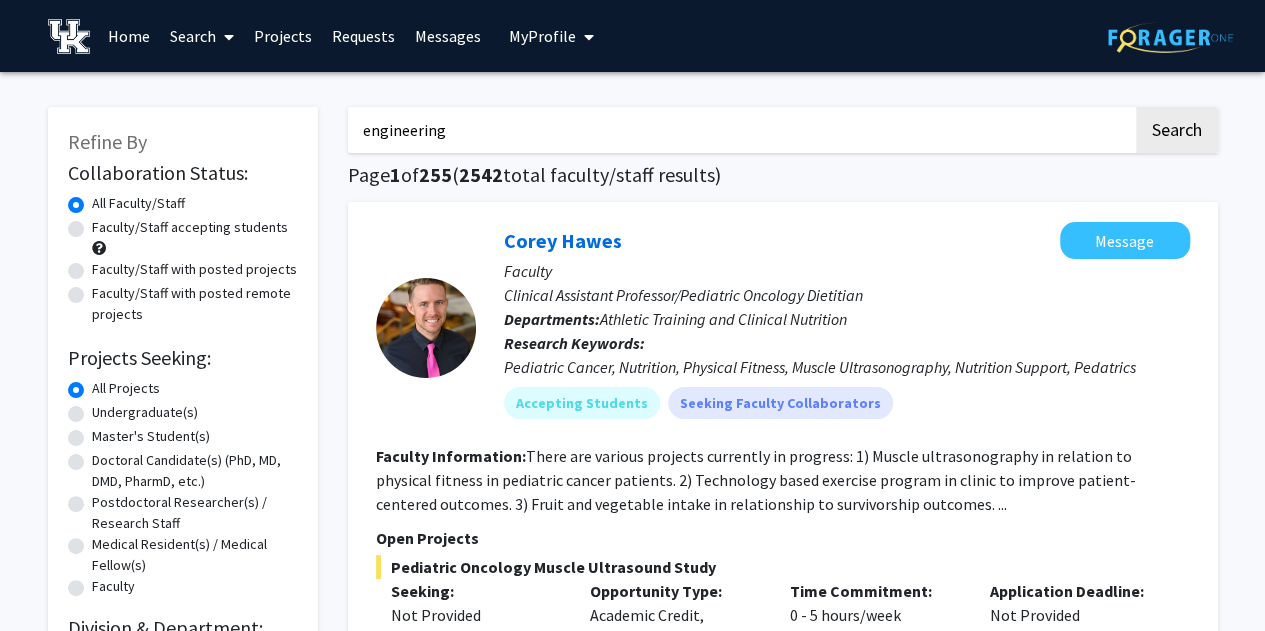type on "engineering" 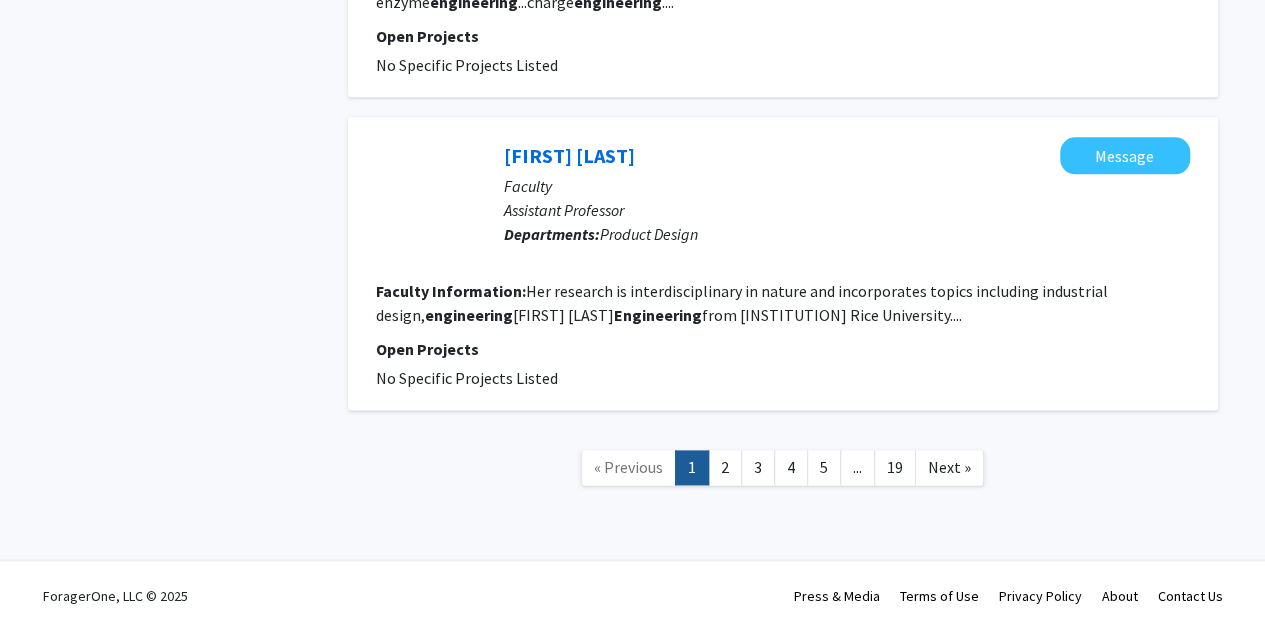 scroll, scrollTop: 4936, scrollLeft: 0, axis: vertical 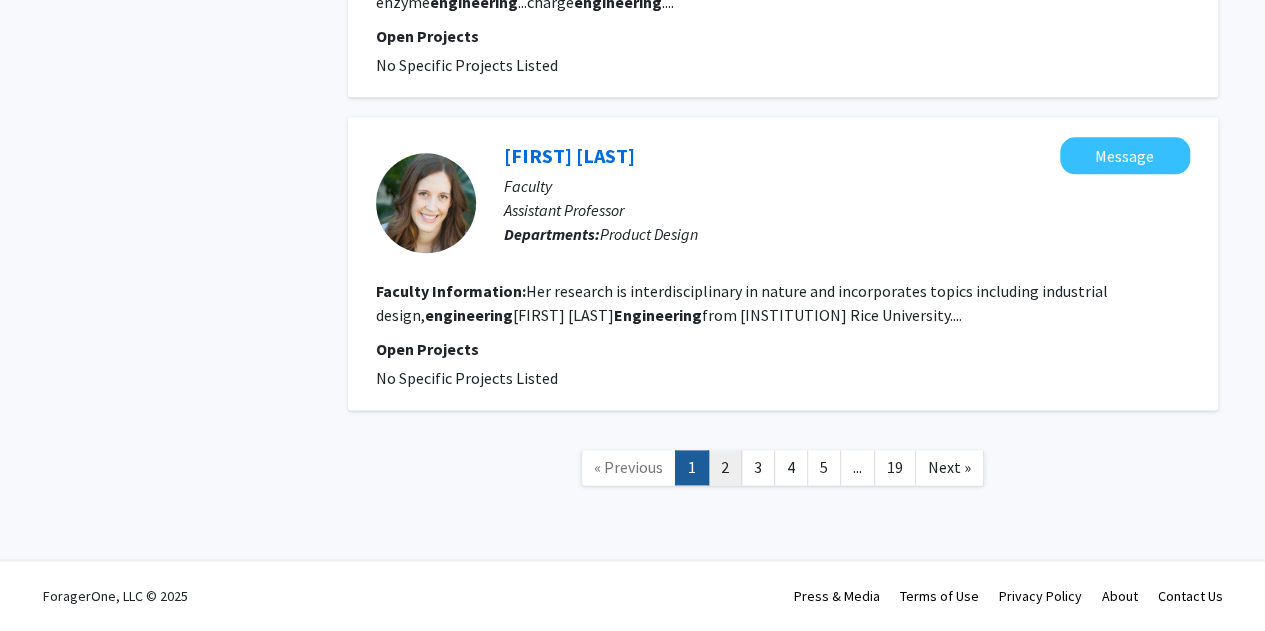 click on "2" 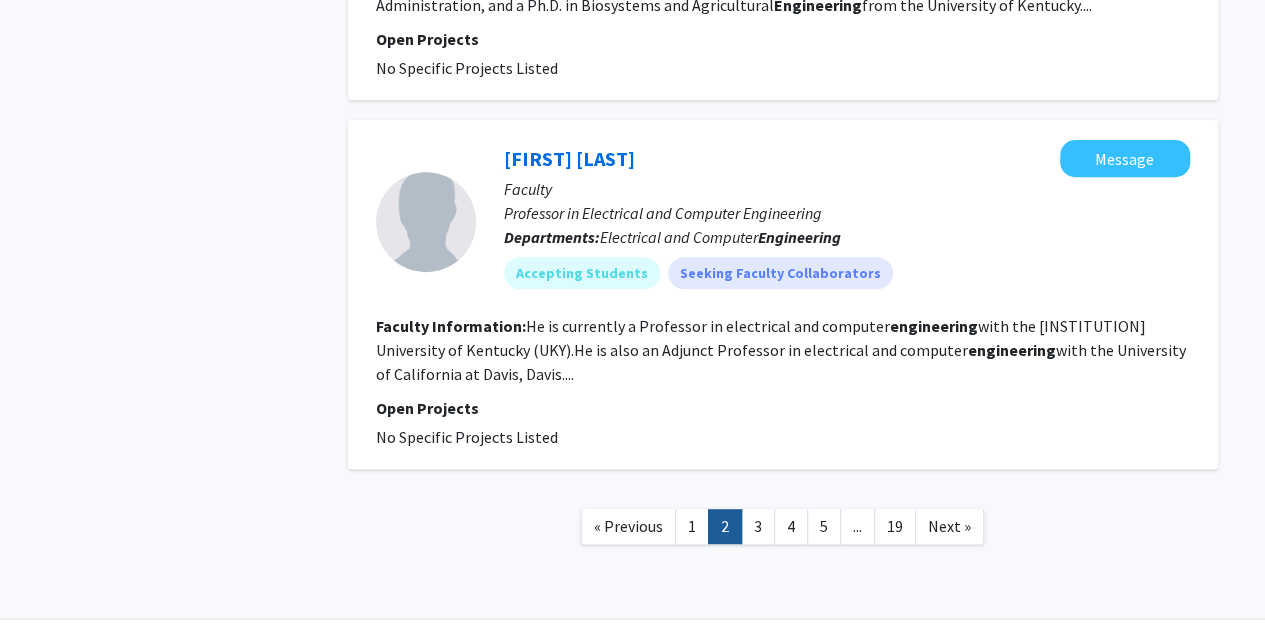 scroll, scrollTop: 4138, scrollLeft: 0, axis: vertical 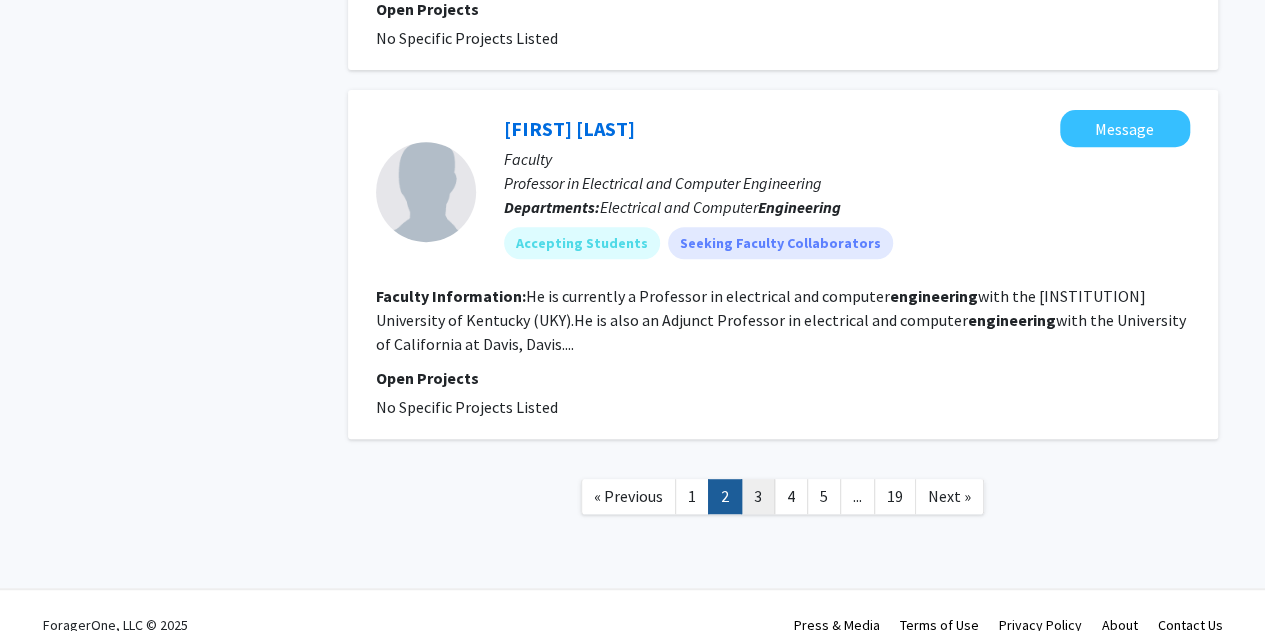 click on "3" 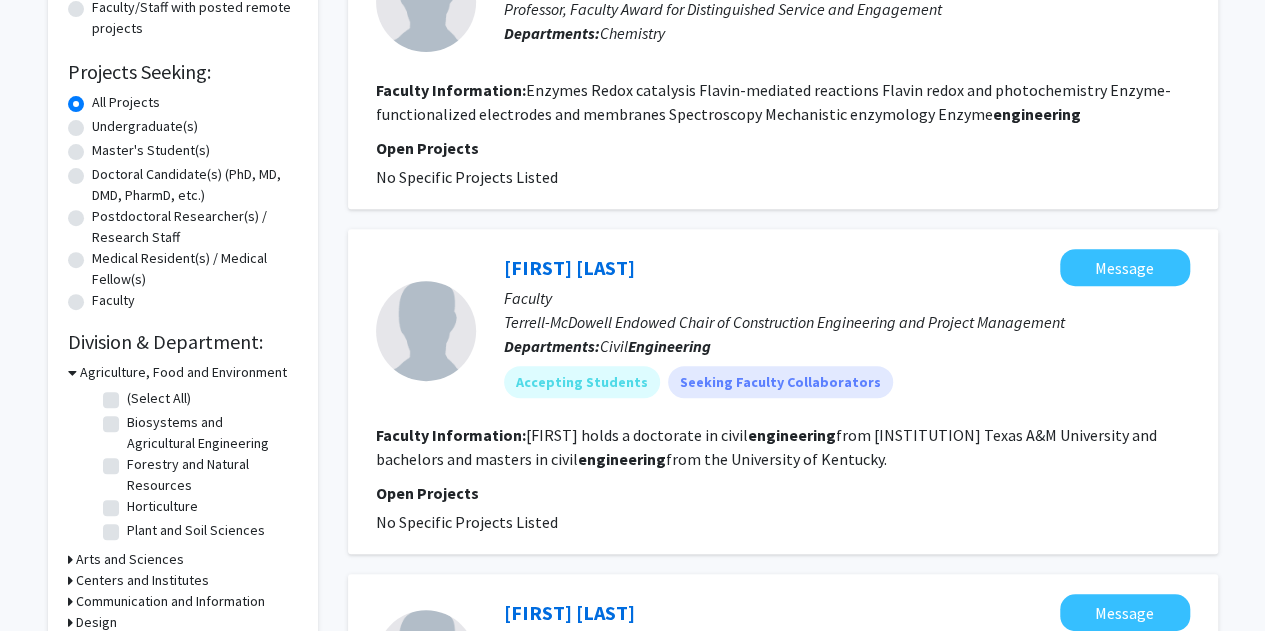 scroll, scrollTop: 0, scrollLeft: 0, axis: both 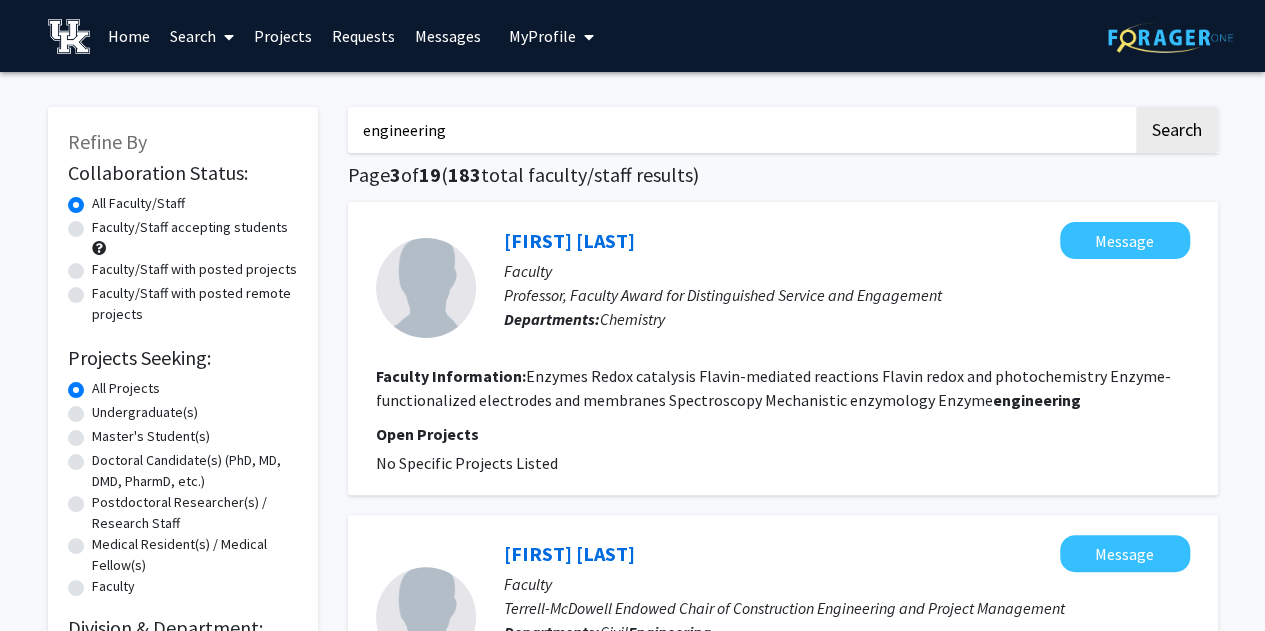 click on "Undergraduate(s)" 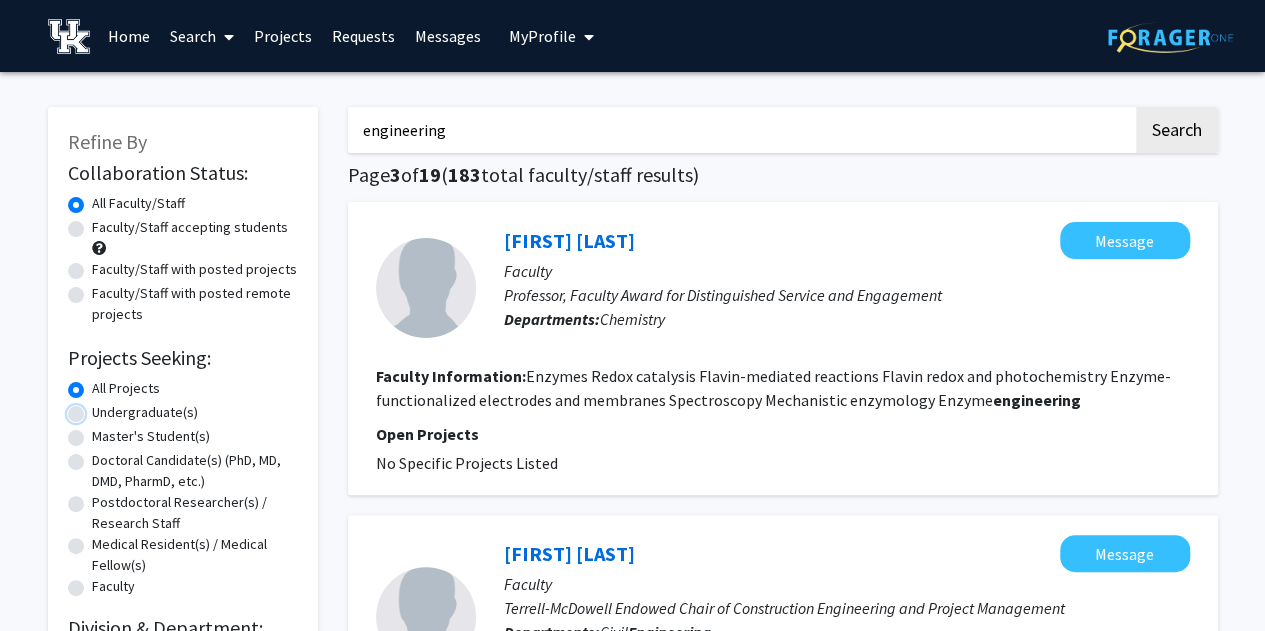 click on "Undergraduate(s)" at bounding box center [98, 408] 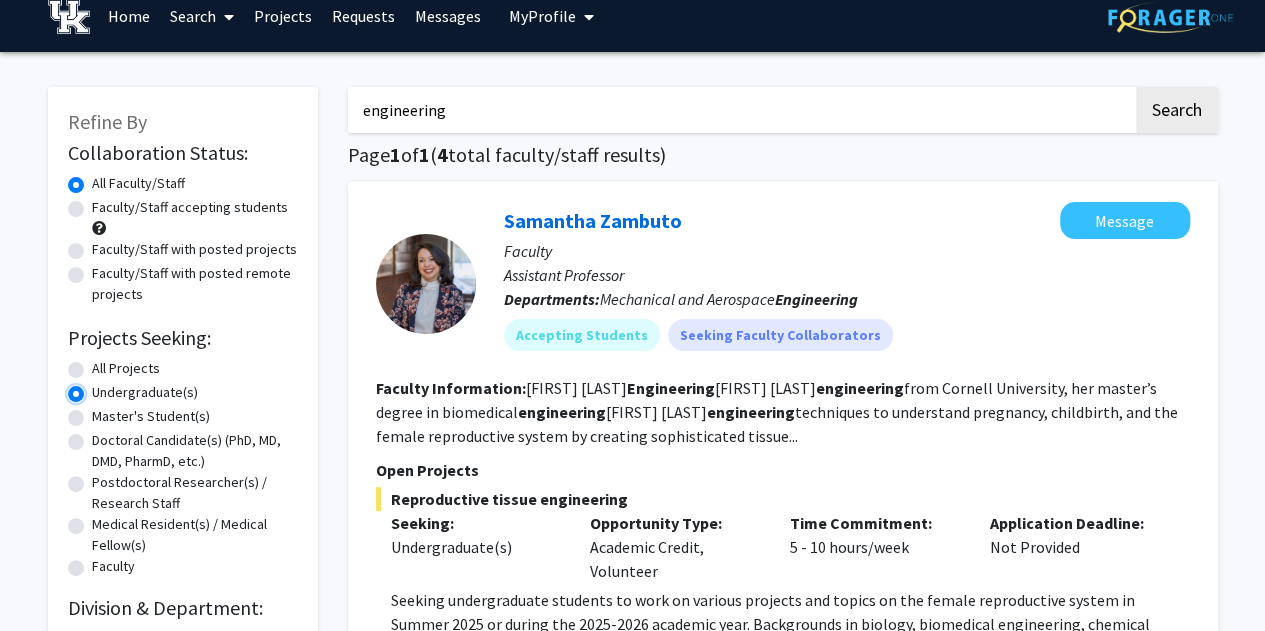 scroll, scrollTop: 21, scrollLeft: 0, axis: vertical 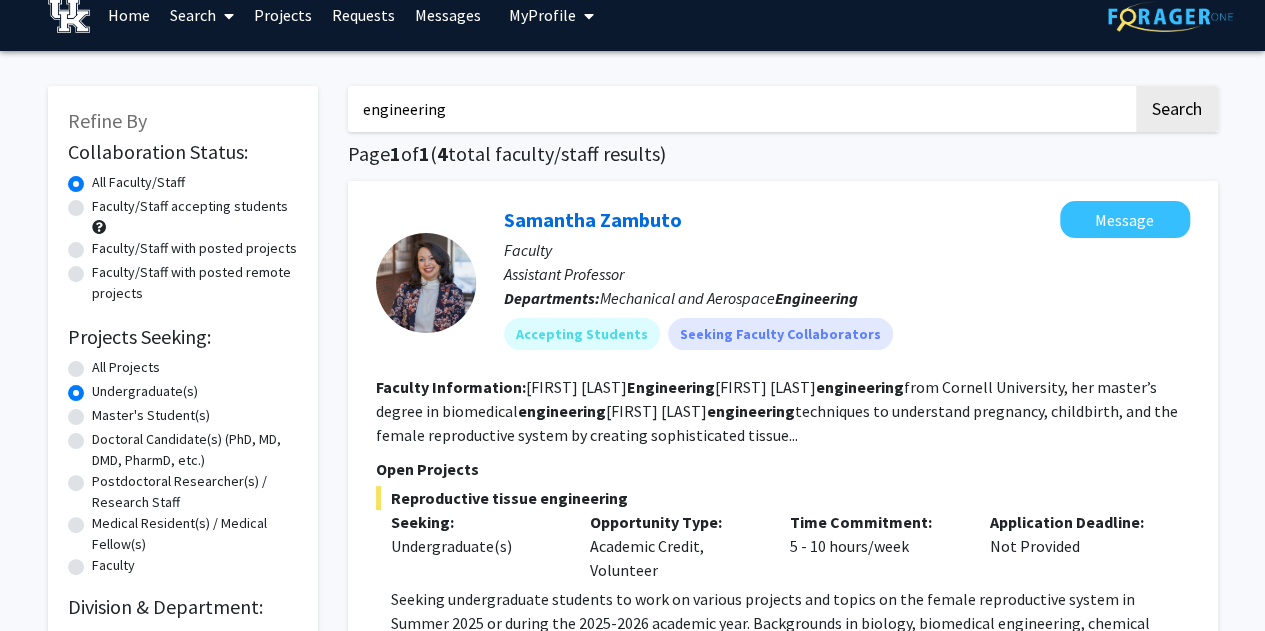 click on "engineering" at bounding box center (740, 109) 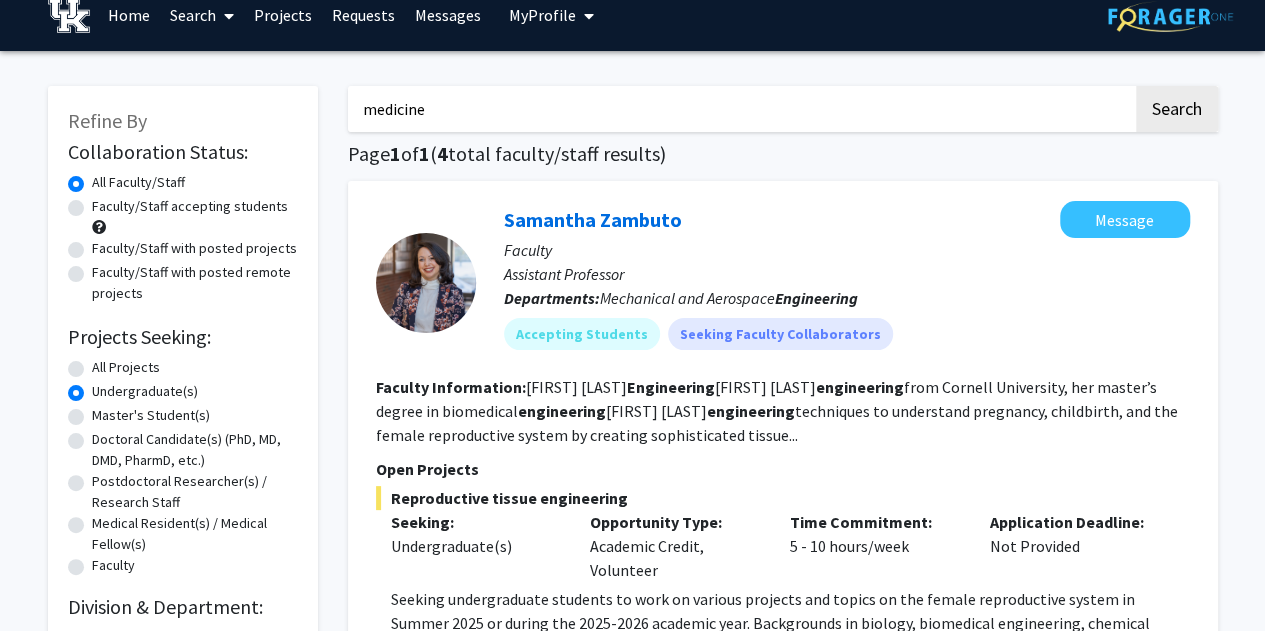 type on "medicine" 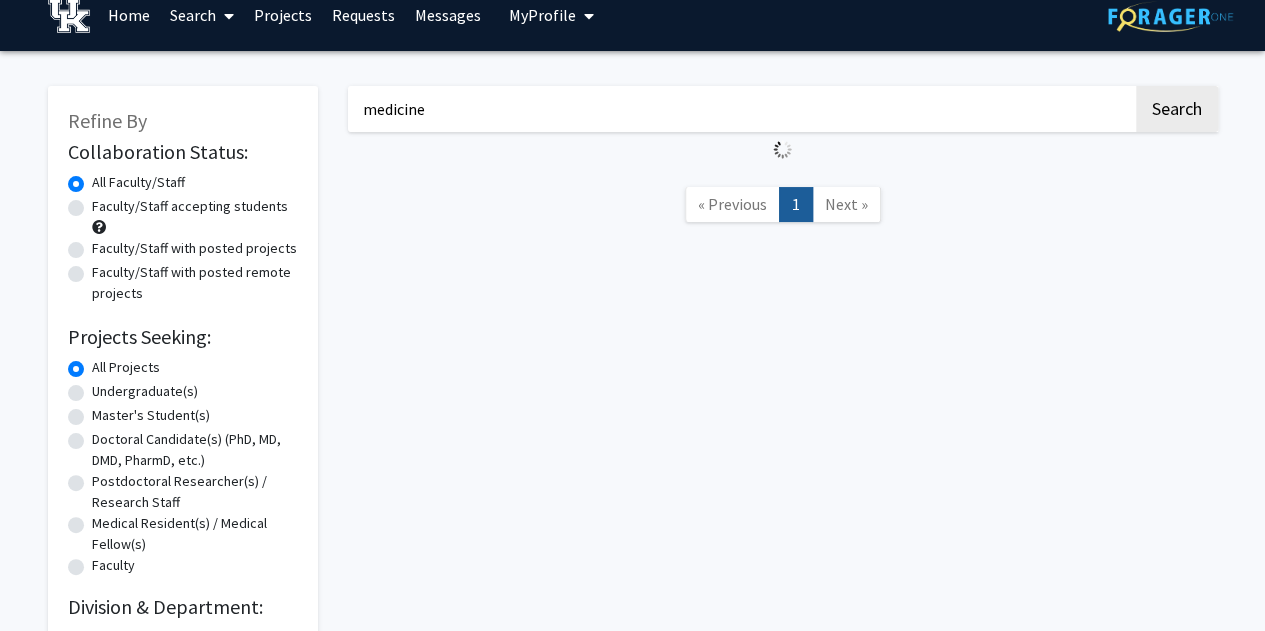 scroll, scrollTop: 0, scrollLeft: 0, axis: both 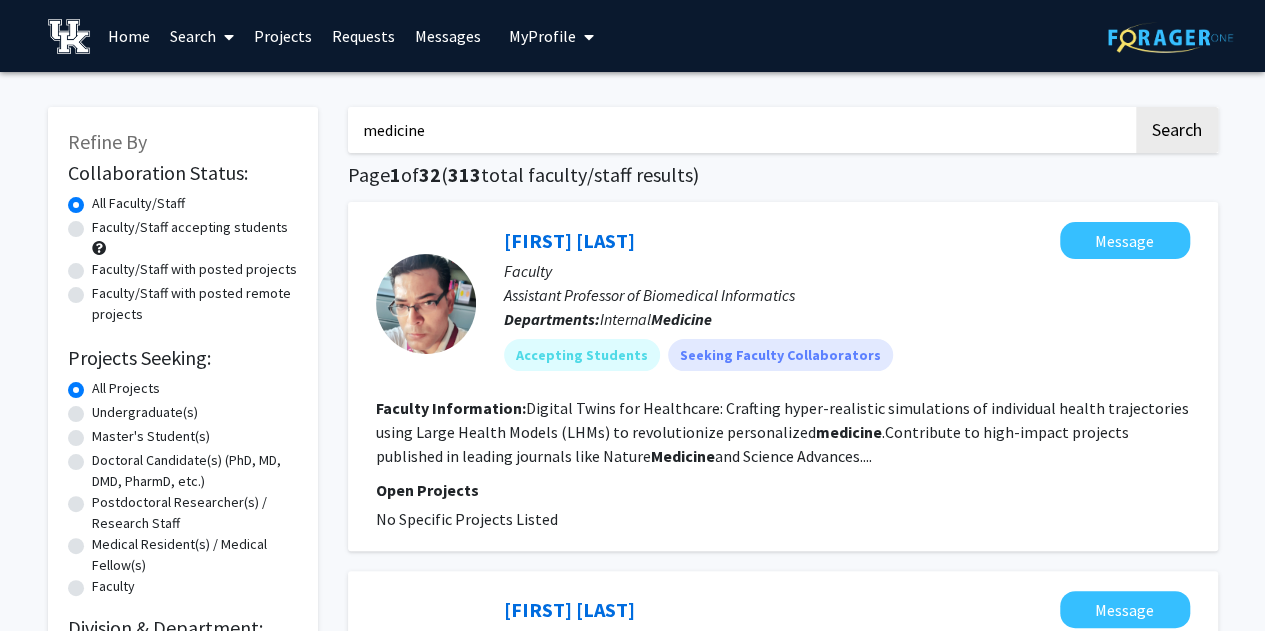 click on "Undergraduate(s)" 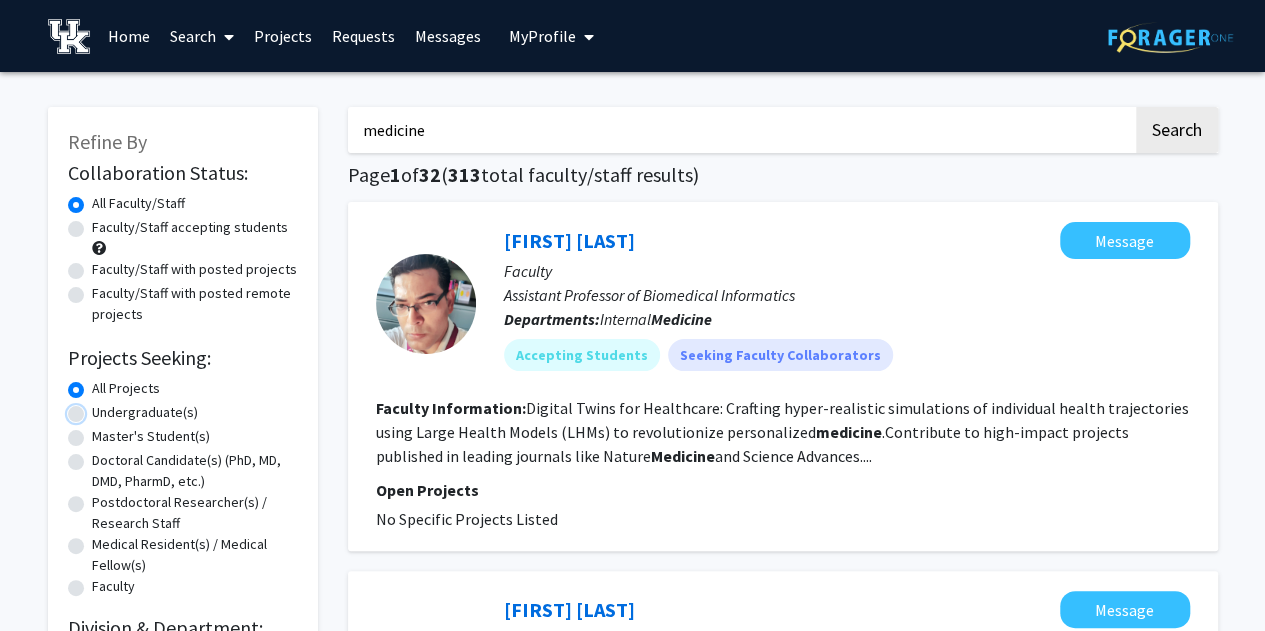 click on "Undergraduate(s)" at bounding box center (98, 408) 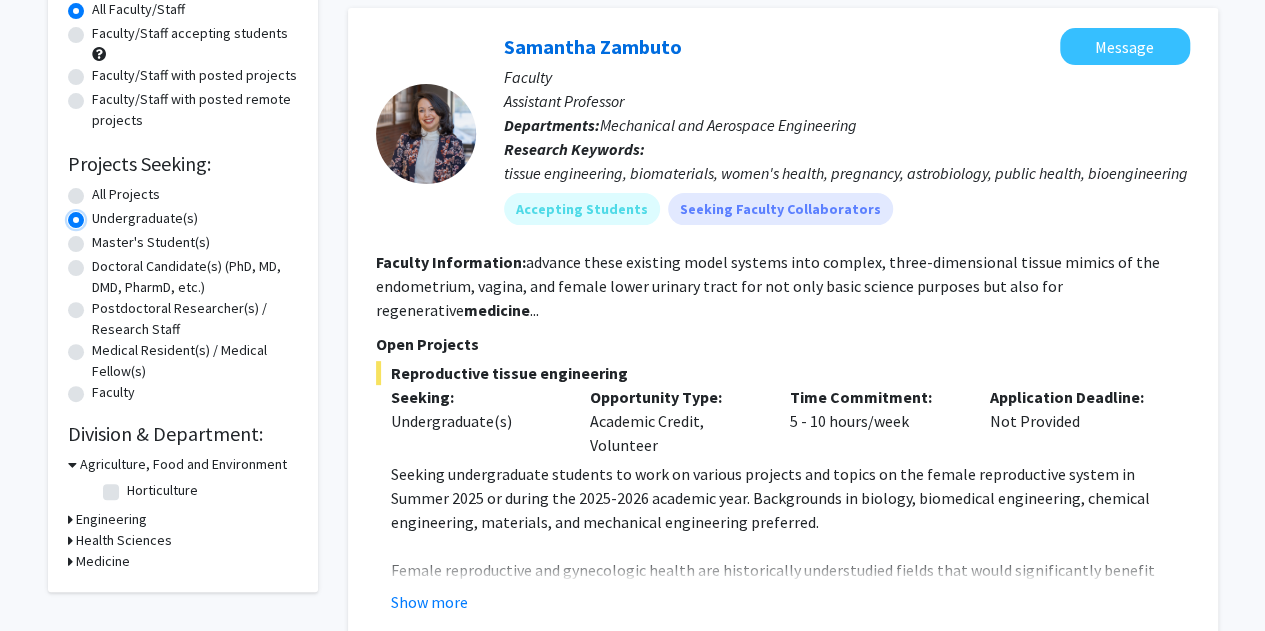 scroll, scrollTop: 0, scrollLeft: 0, axis: both 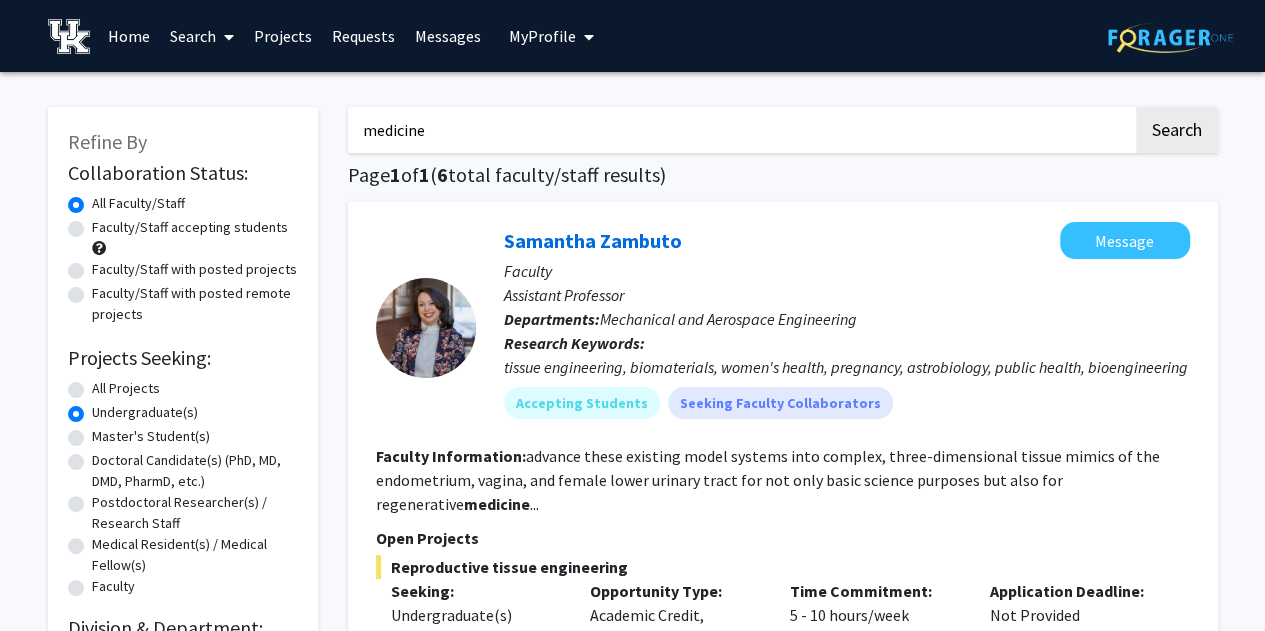 click on "medicine" at bounding box center (740, 130) 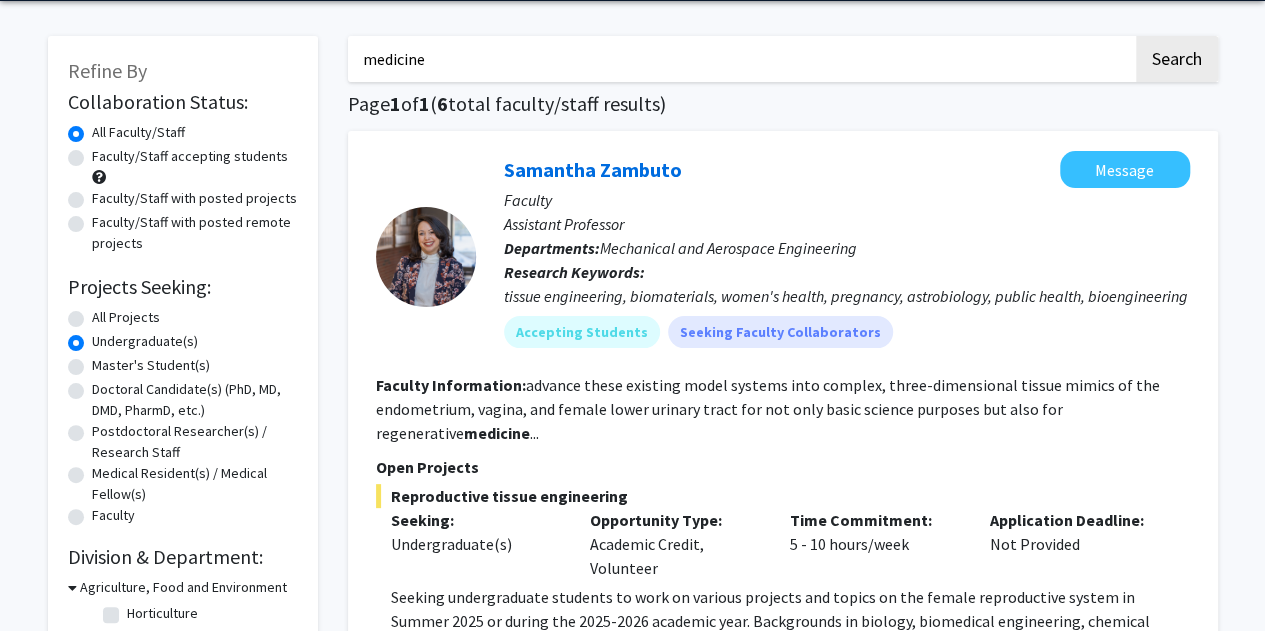 scroll, scrollTop: 0, scrollLeft: 0, axis: both 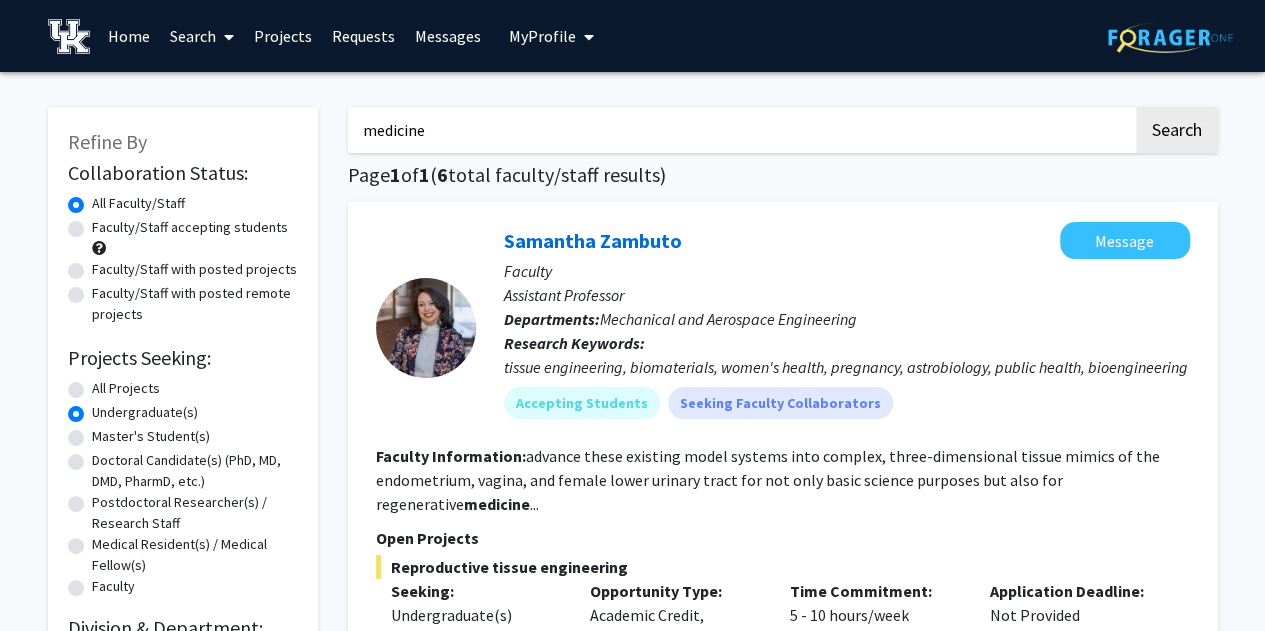 type on "\" 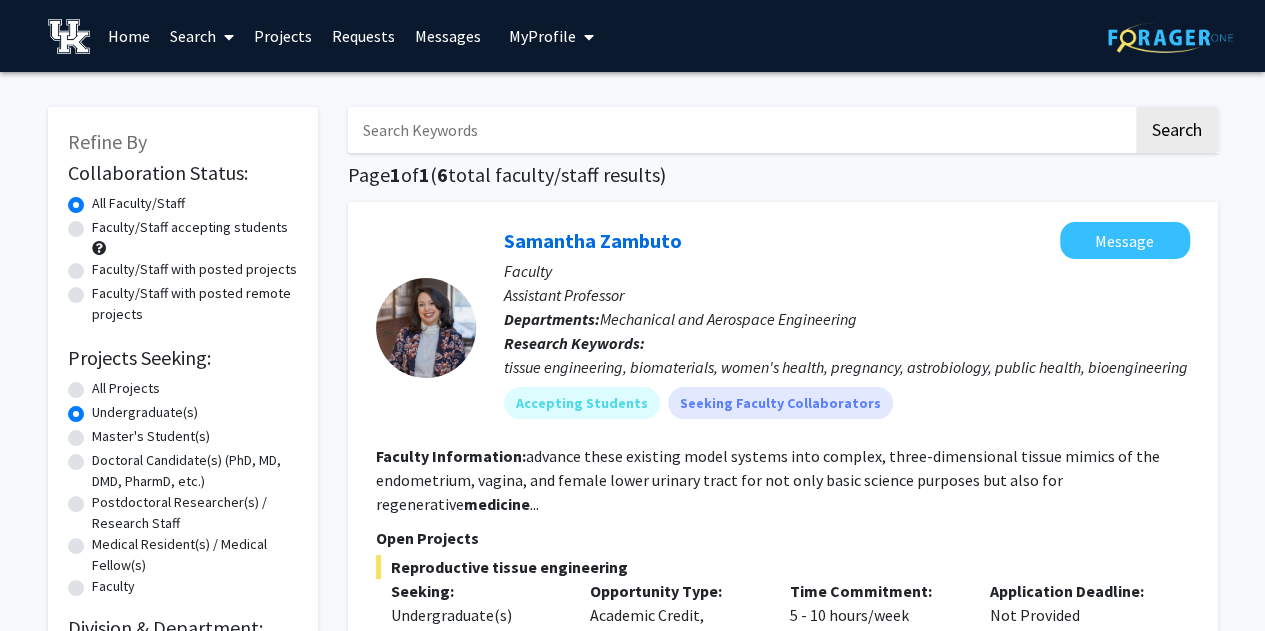 type 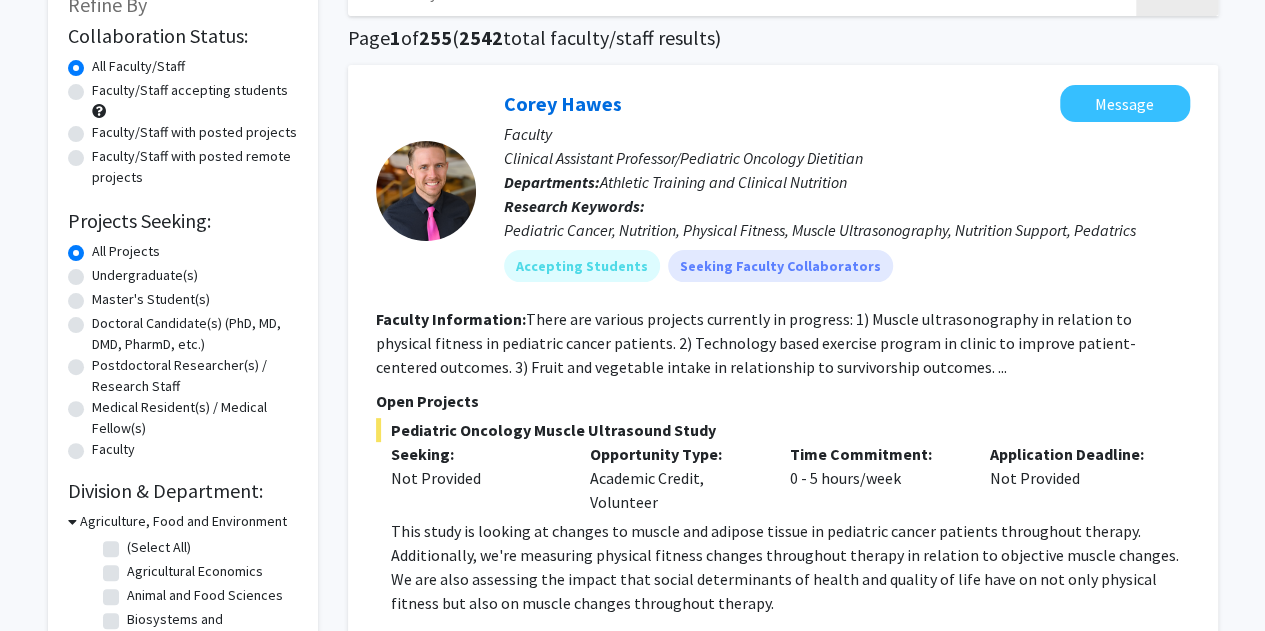 scroll, scrollTop: 138, scrollLeft: 0, axis: vertical 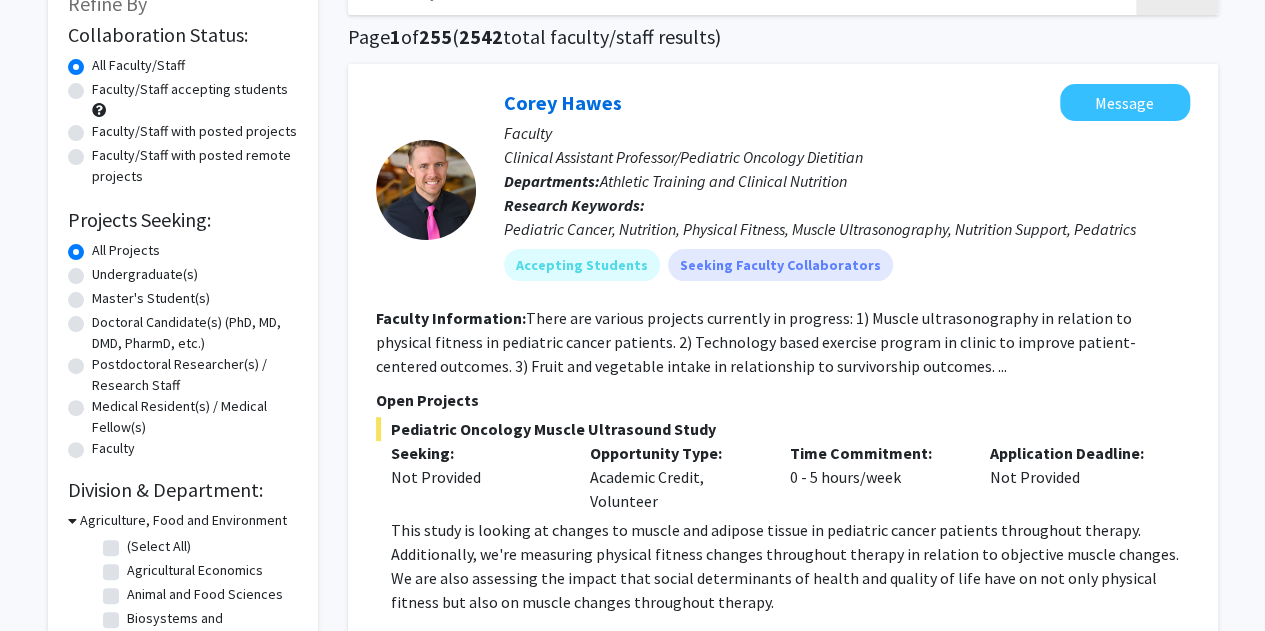 click on "Undergraduate(s)" 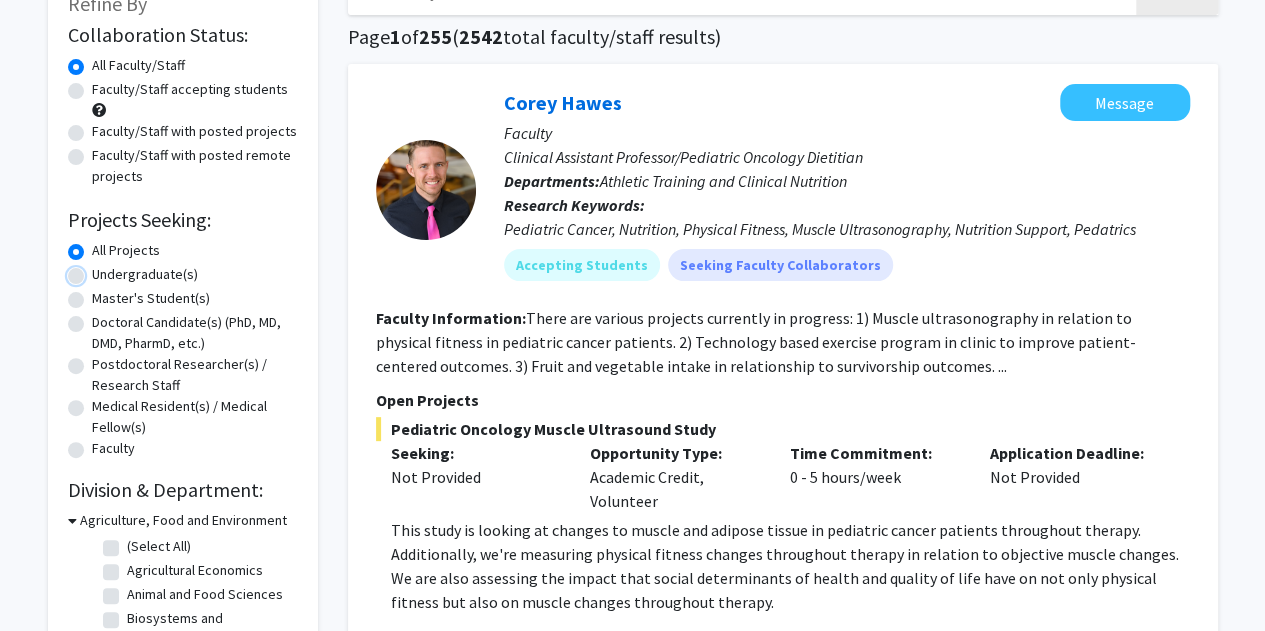 click on "Undergraduate(s)" at bounding box center (98, 270) 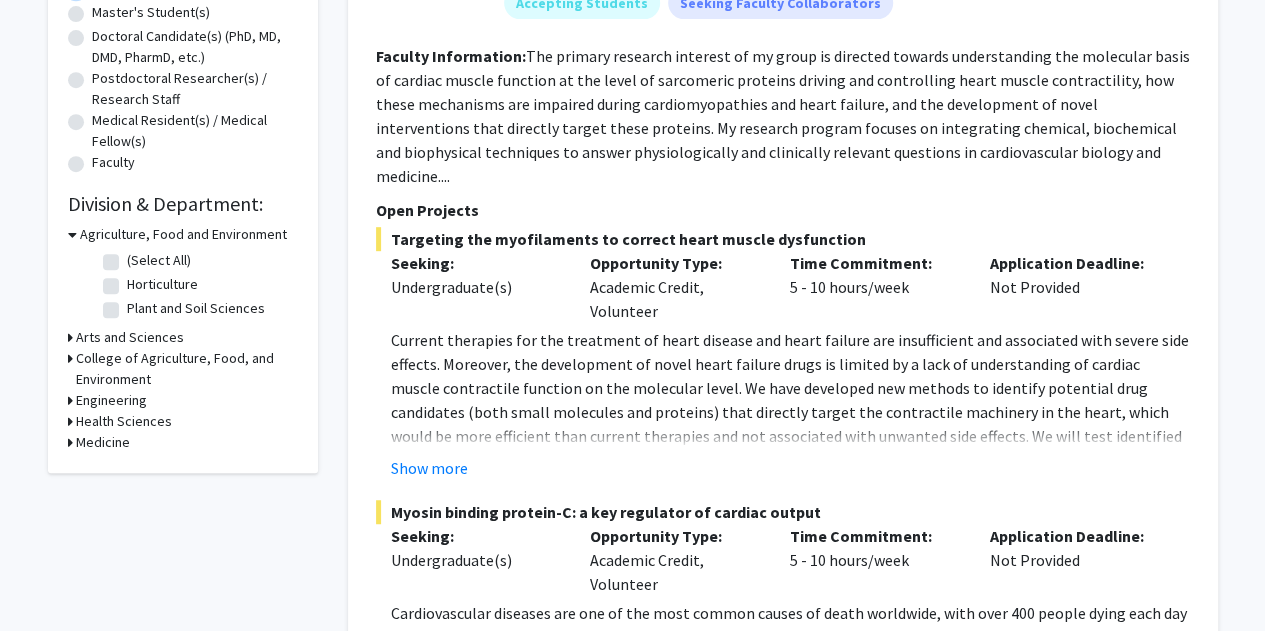 scroll, scrollTop: 438, scrollLeft: 0, axis: vertical 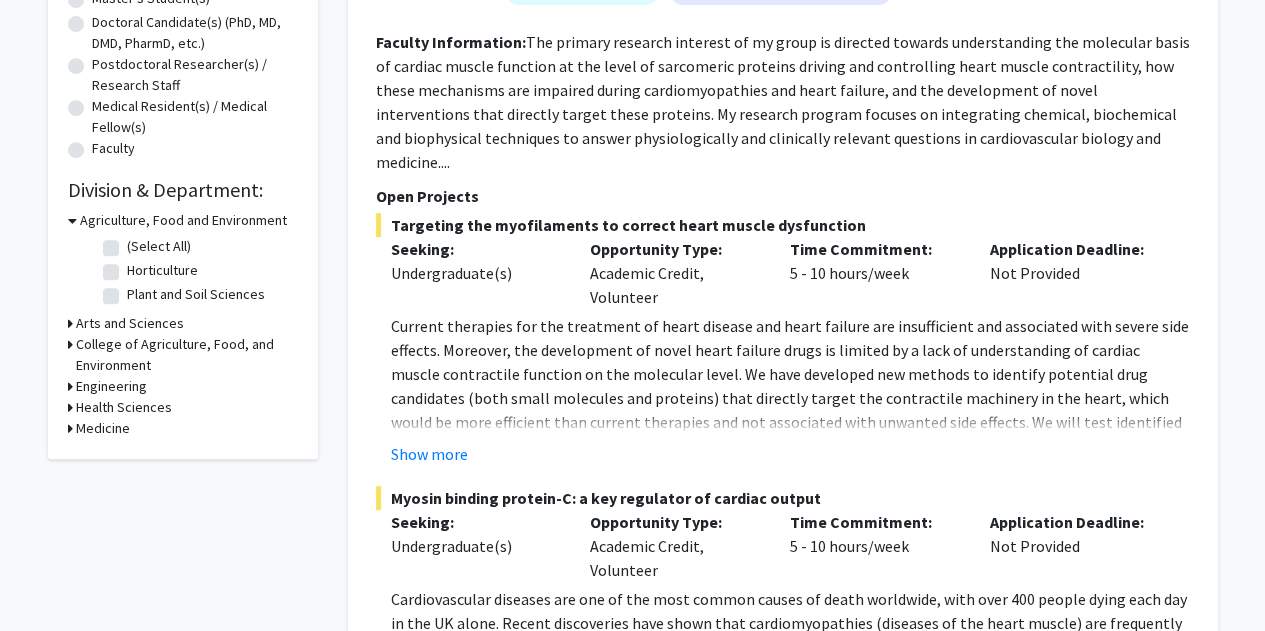 click on "Plant and Soil Sciences" 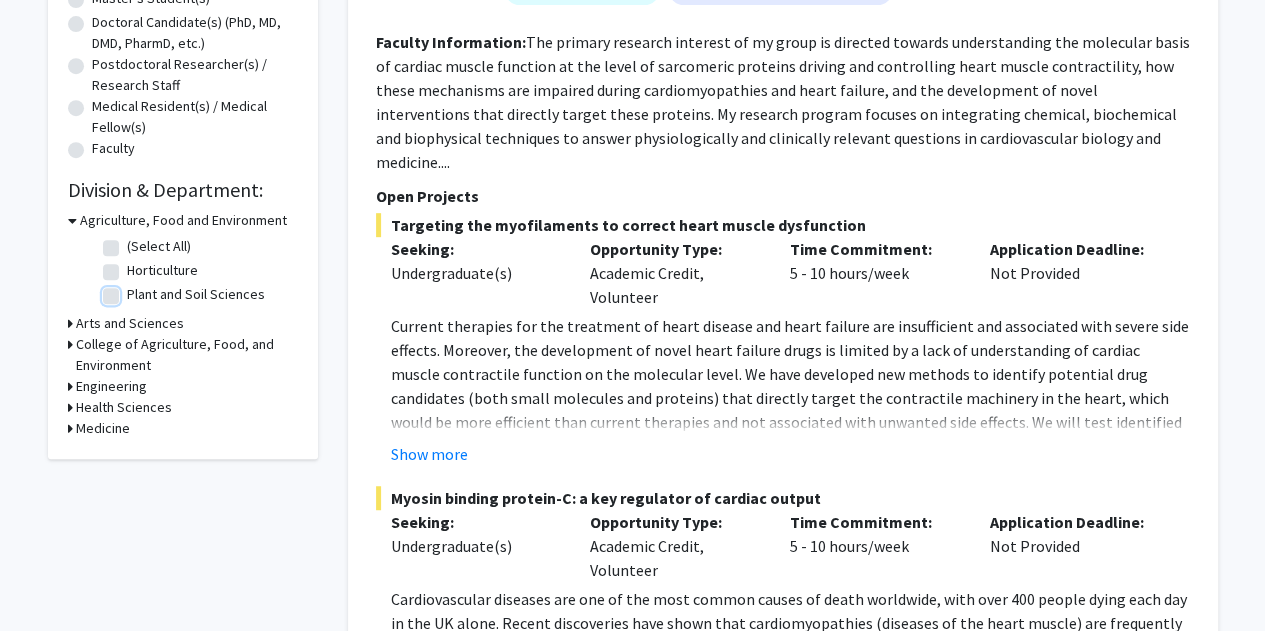 click on "Plant and Soil Sciences" at bounding box center [133, 290] 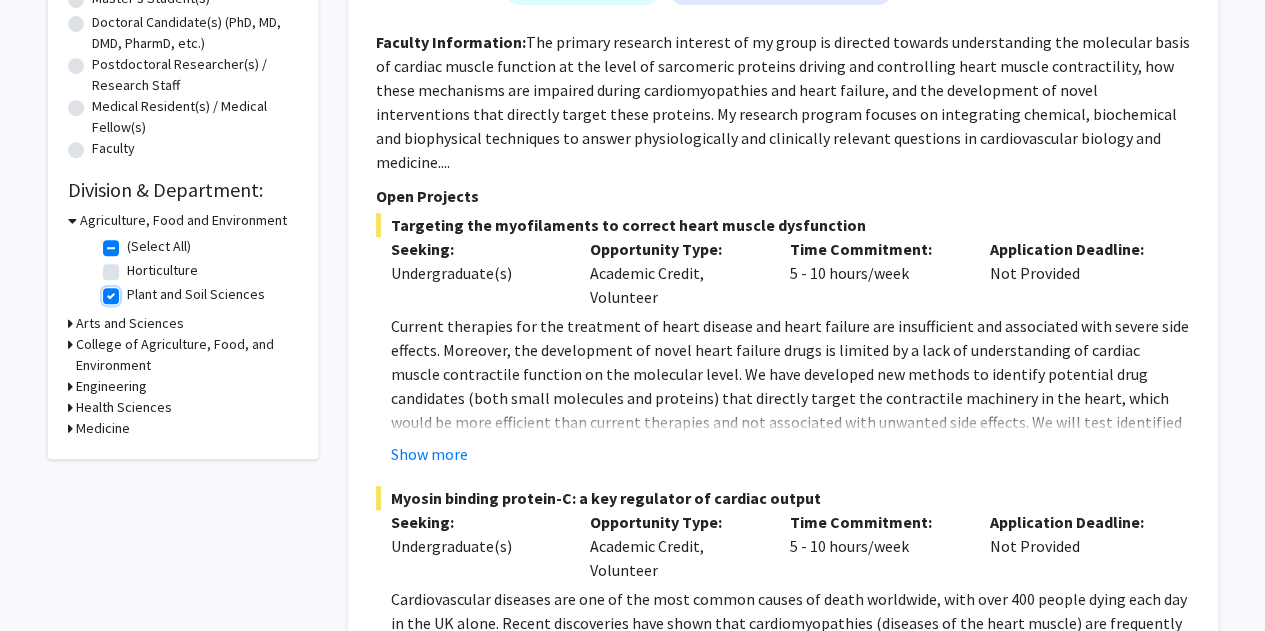 checkbox on "true" 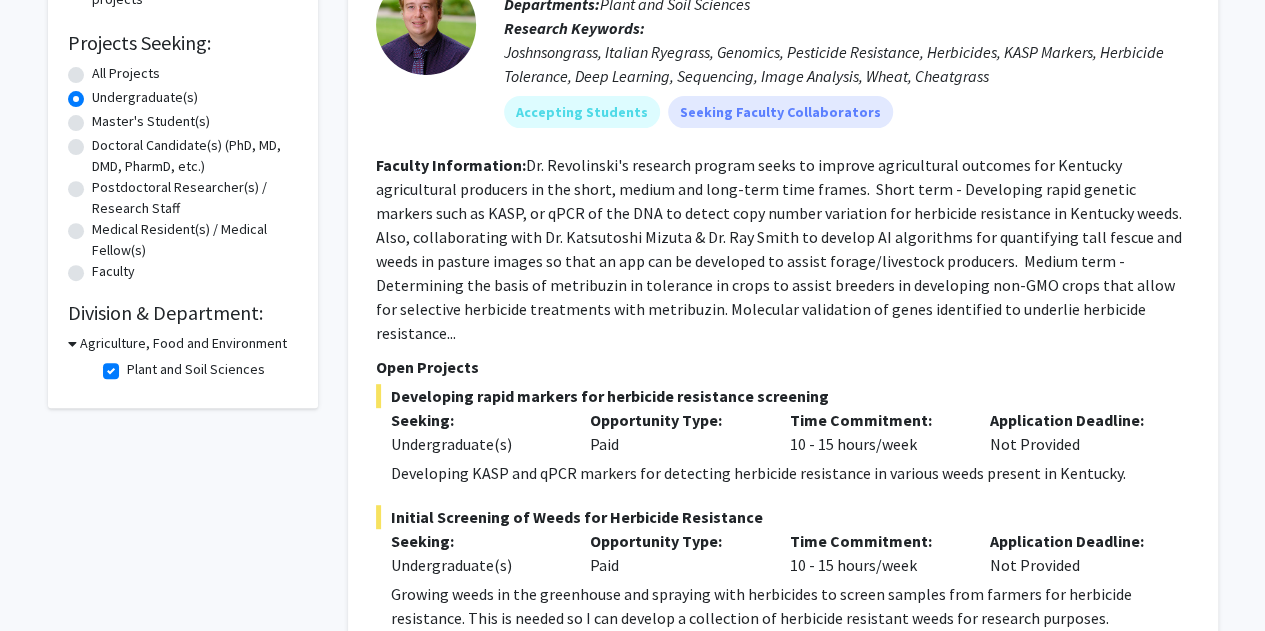 scroll, scrollTop: 314, scrollLeft: 0, axis: vertical 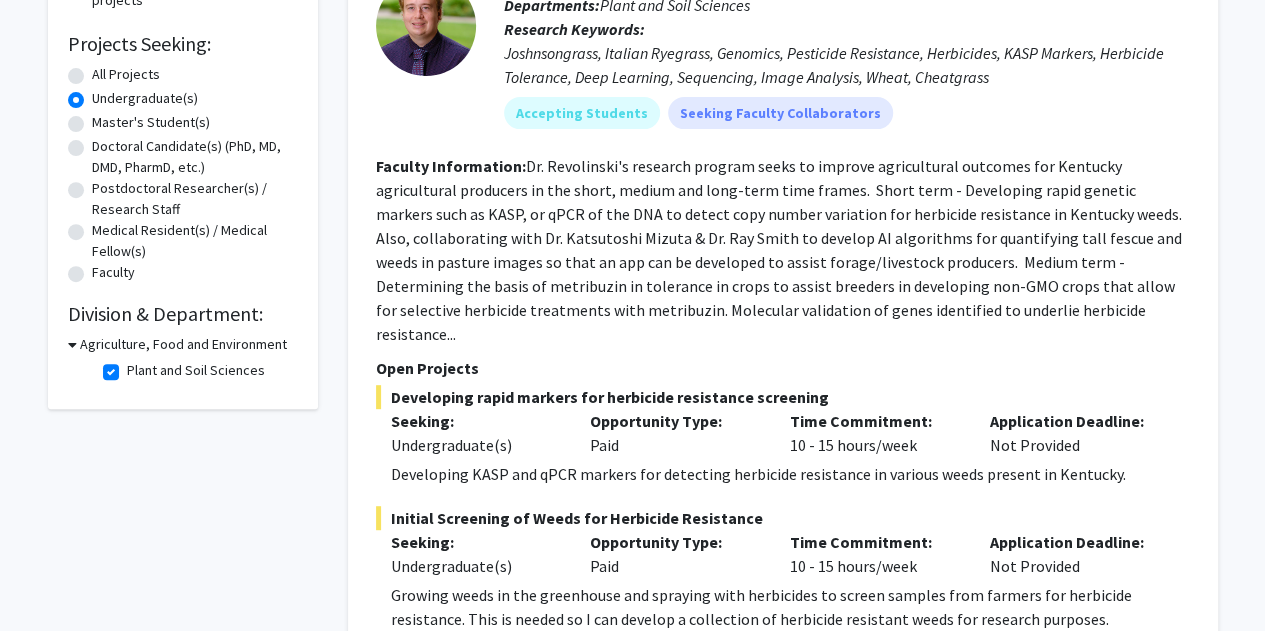 click on "Plant and Soil Sciences" 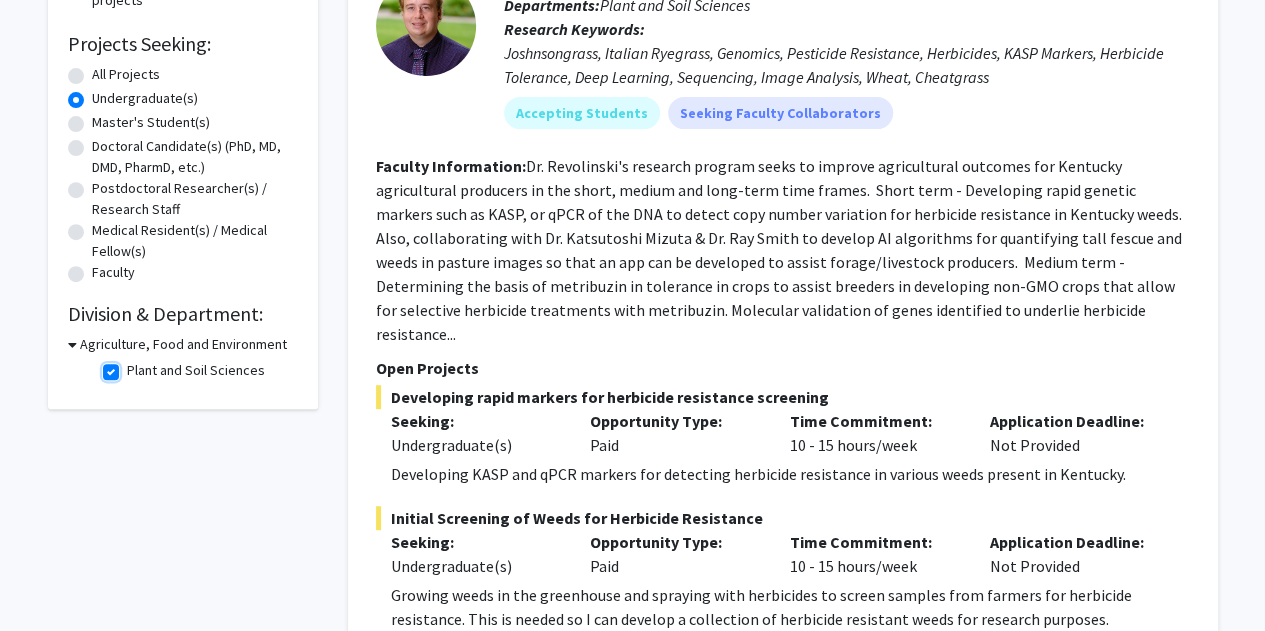 click on "Plant and Soil Sciences" at bounding box center (133, 366) 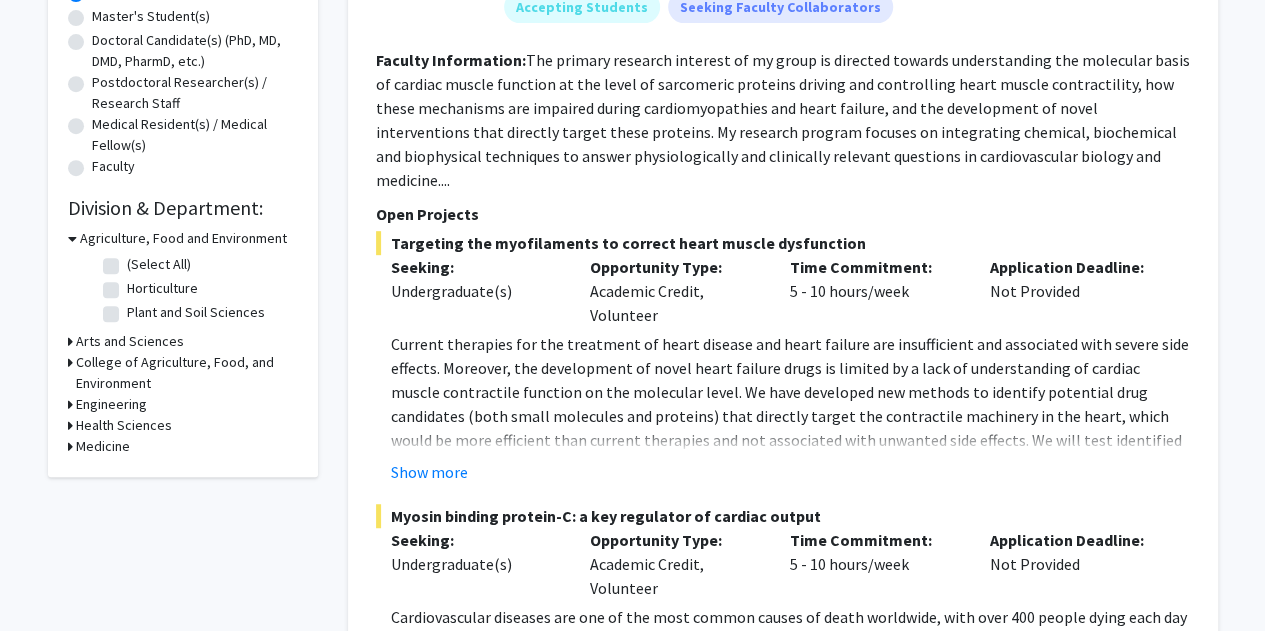 scroll, scrollTop: 419, scrollLeft: 0, axis: vertical 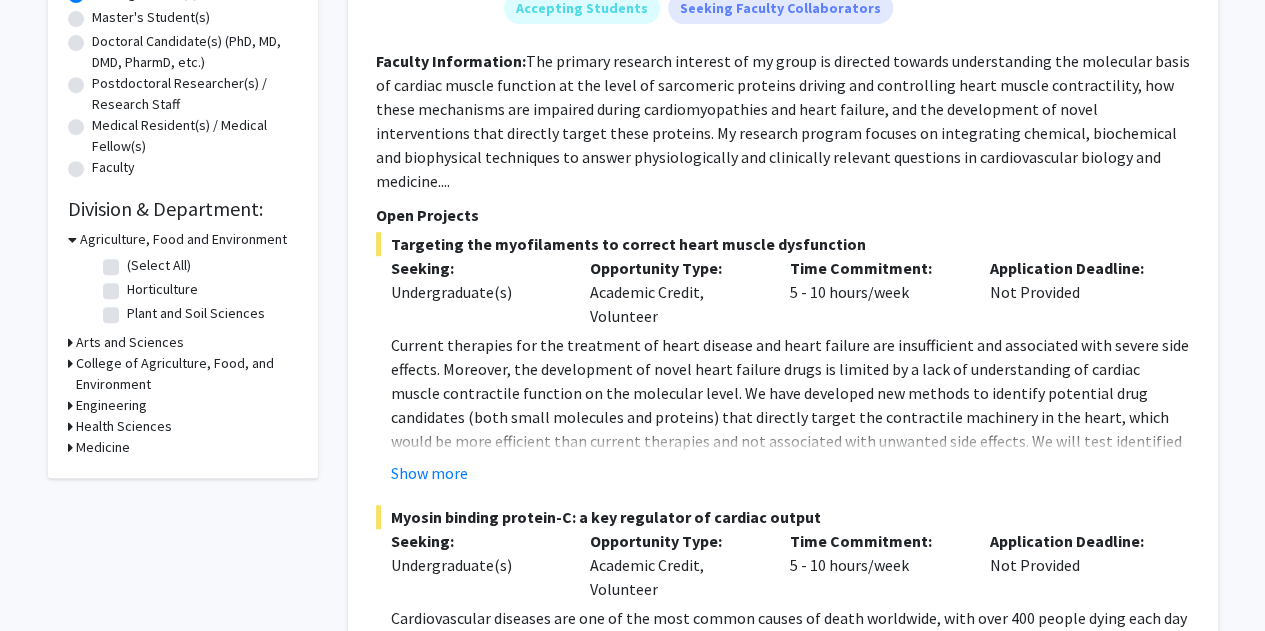 click on "Horticulture" 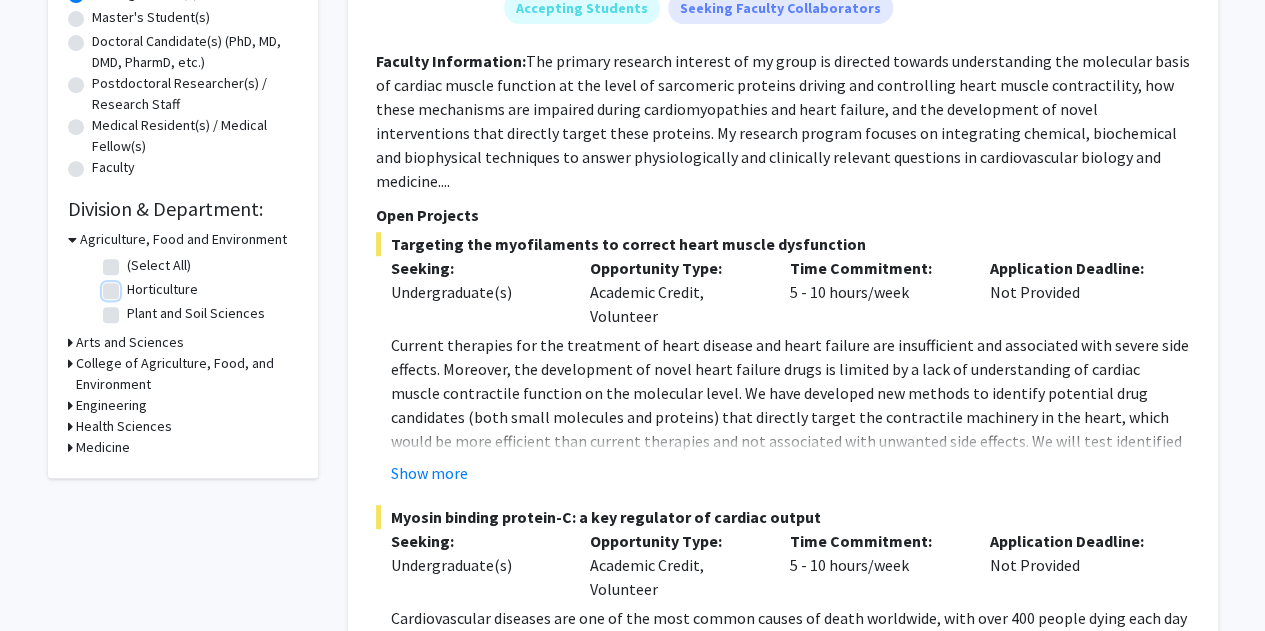 click on "Horticulture" at bounding box center (133, 285) 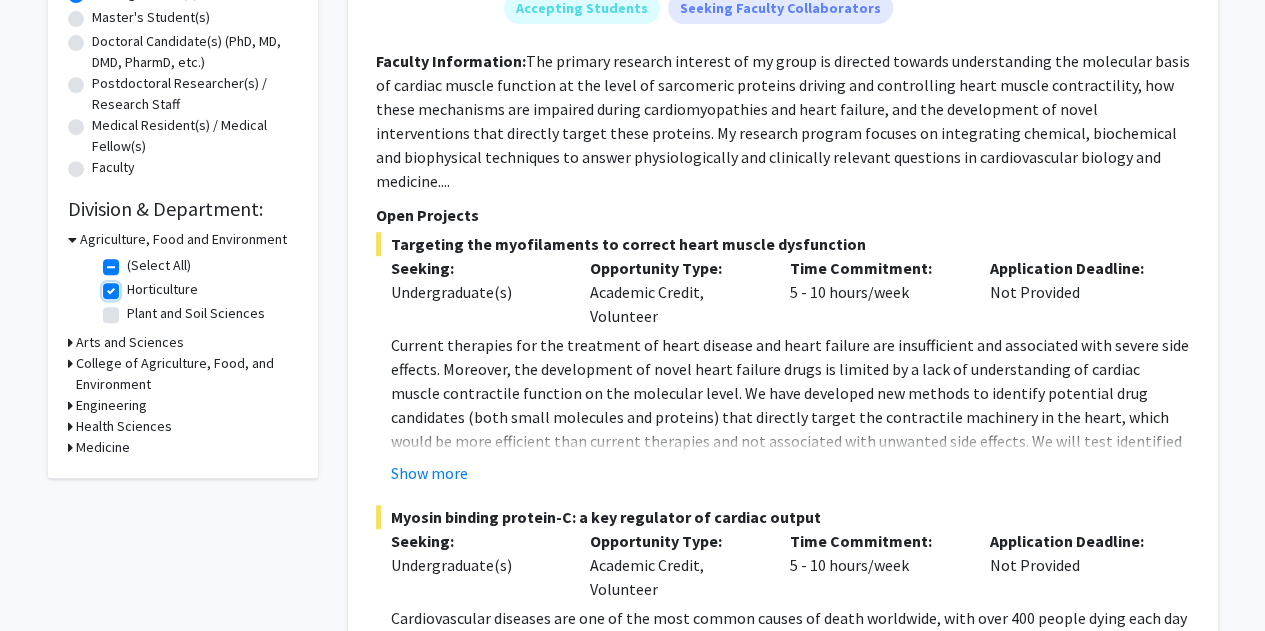checkbox on "true" 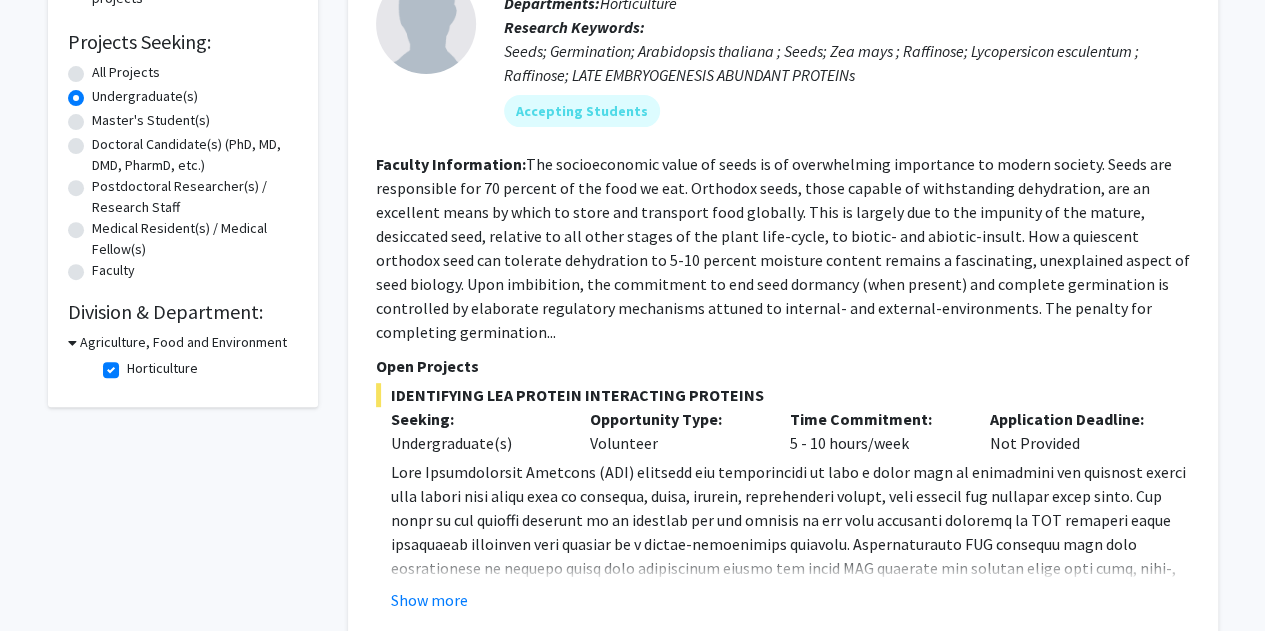 scroll, scrollTop: 225, scrollLeft: 0, axis: vertical 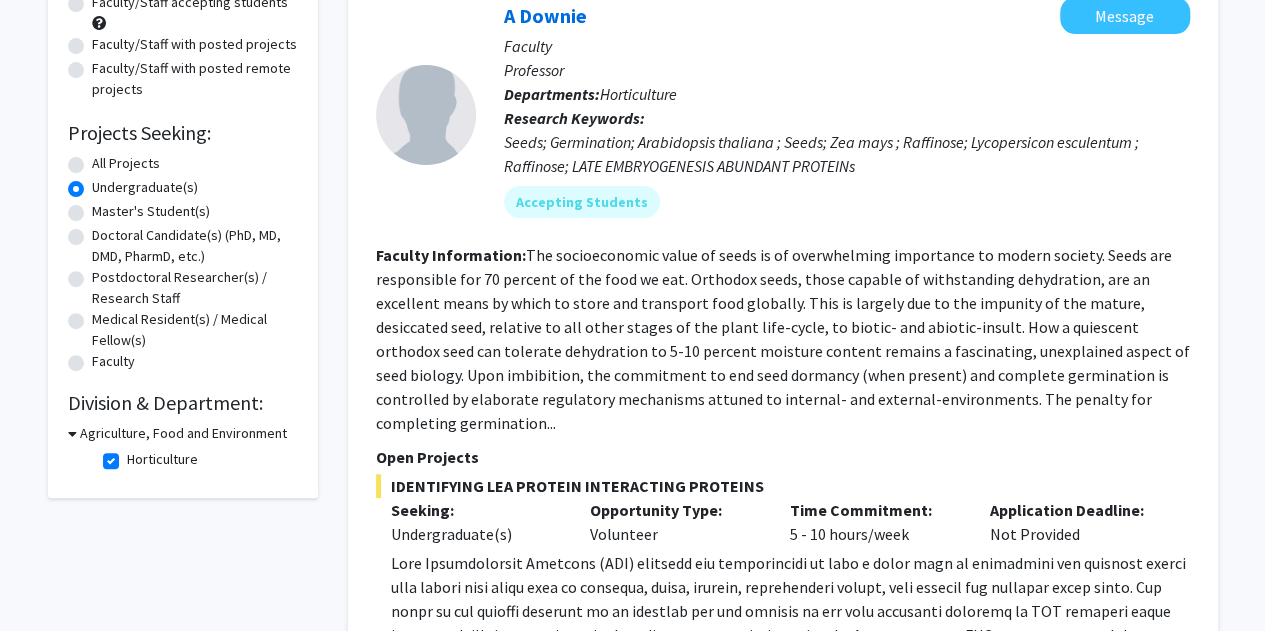 click on "Horticulture" 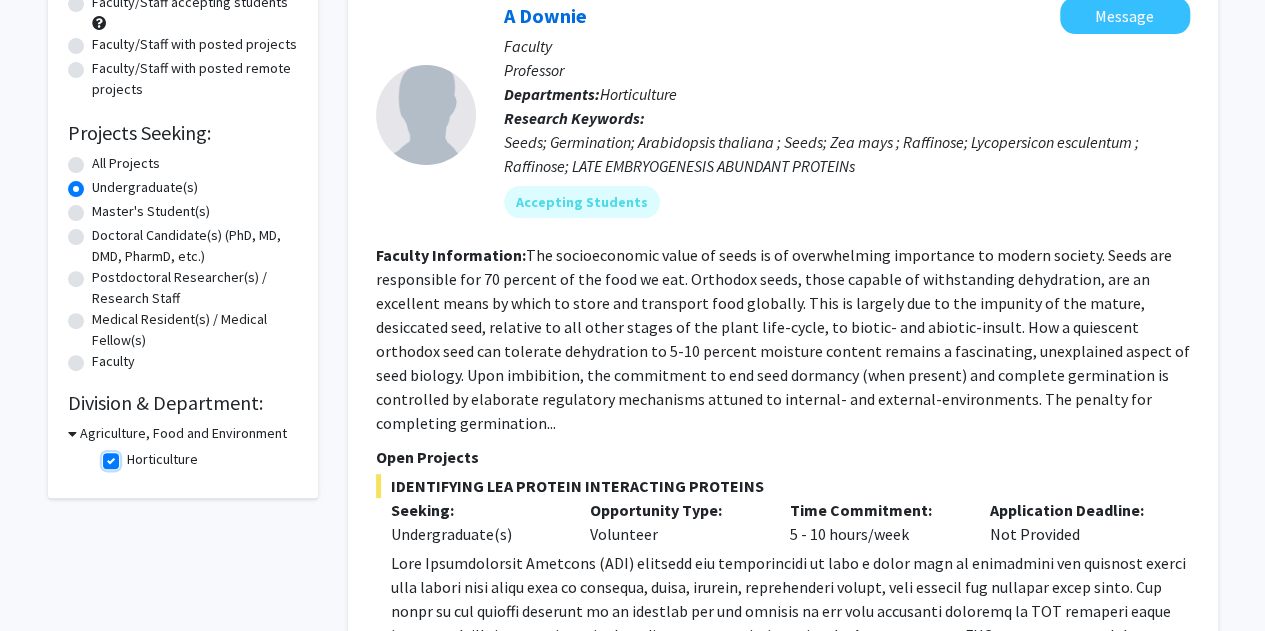 click on "Horticulture" at bounding box center (133, 455) 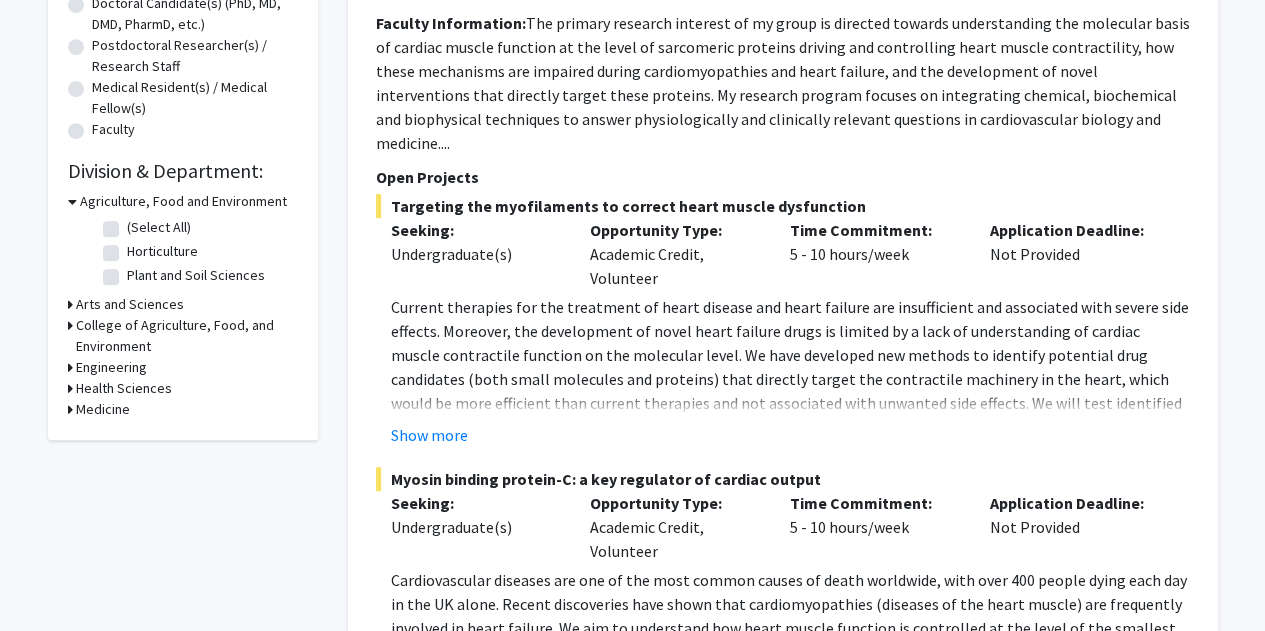 scroll, scrollTop: 456, scrollLeft: 0, axis: vertical 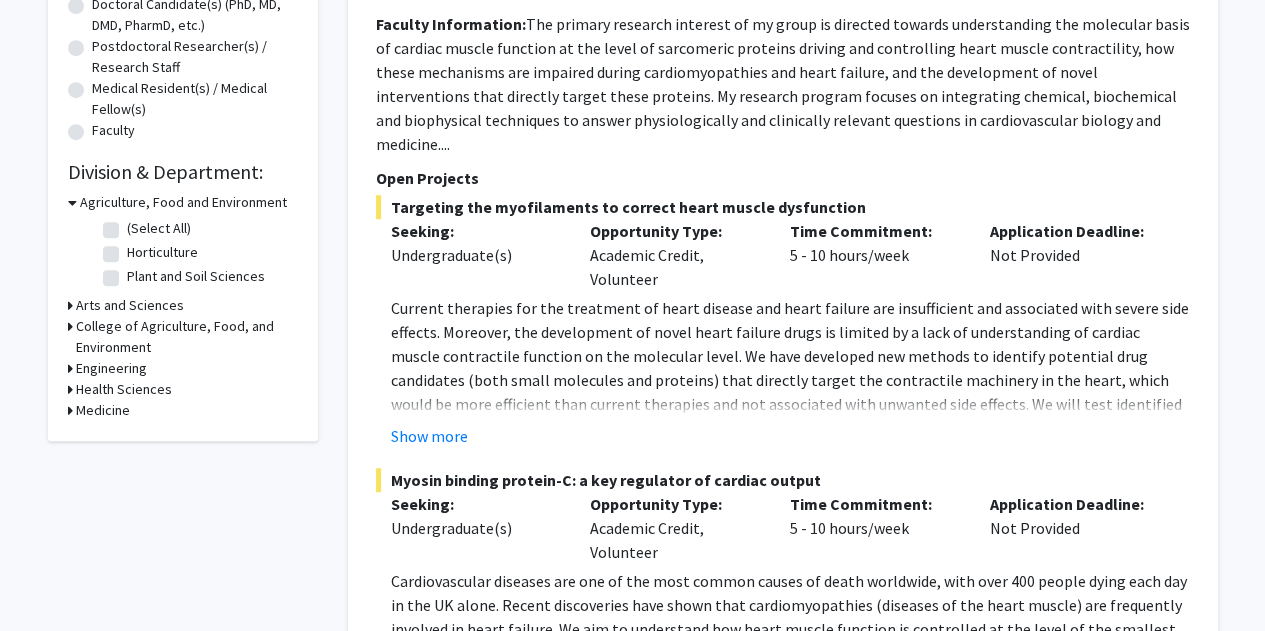 click on "College of Agriculture, Food, and Environment" at bounding box center (187, 337) 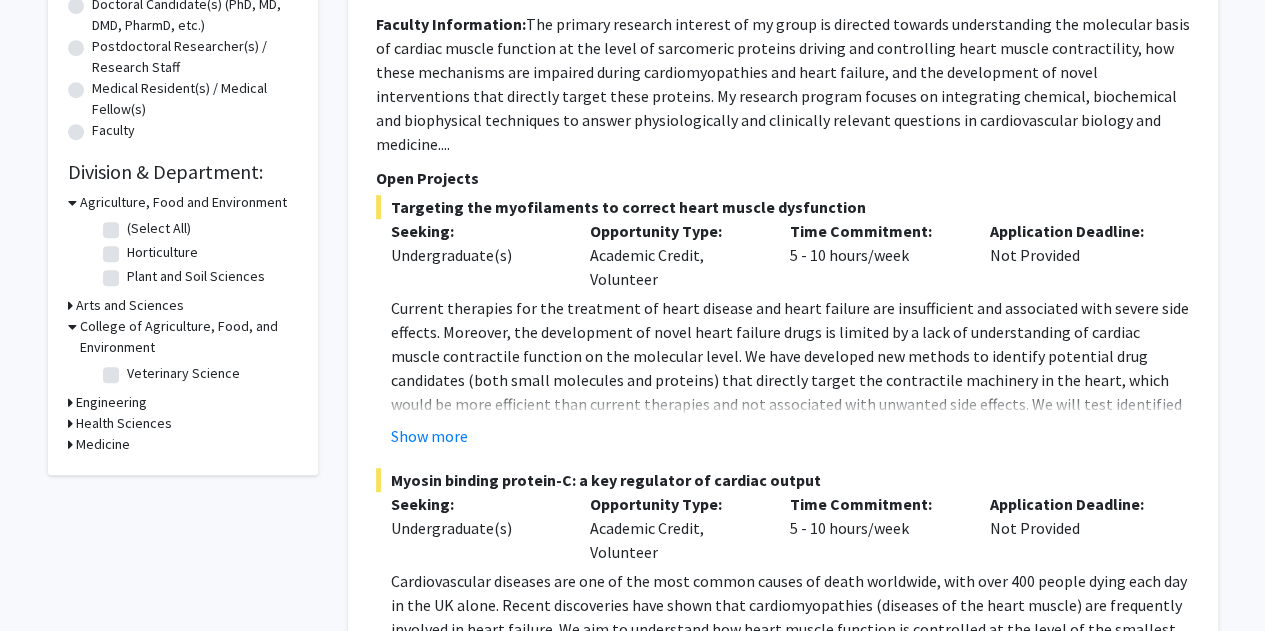 click on "College of Agriculture, Food, and Environment" at bounding box center (189, 337) 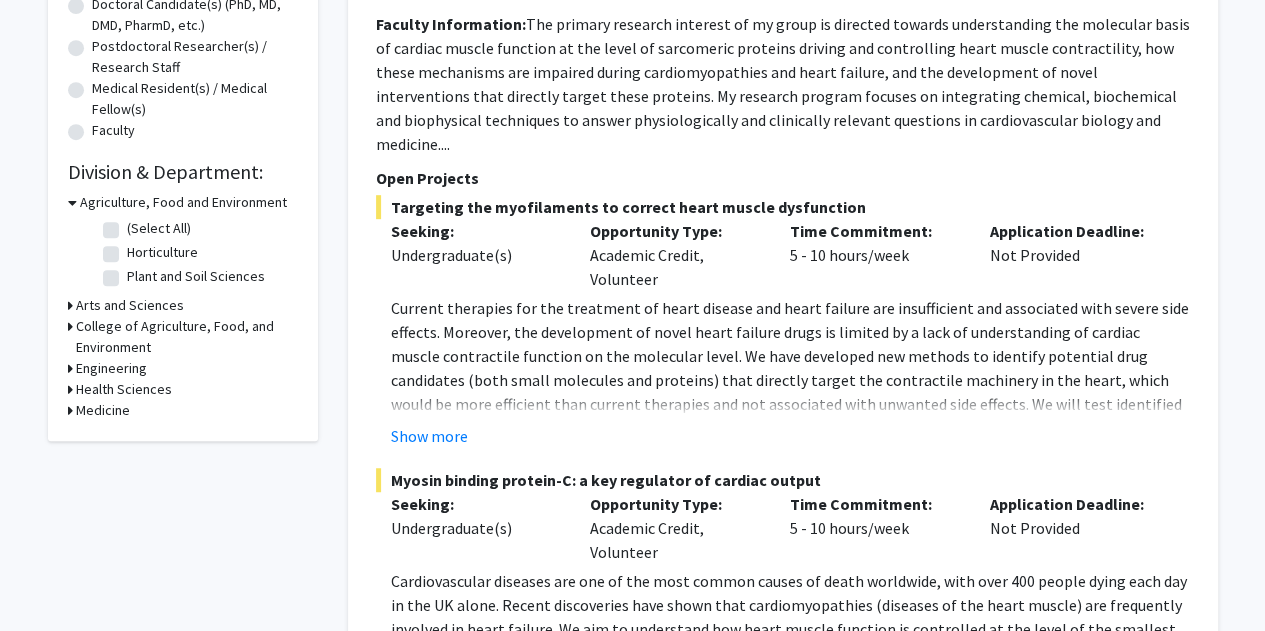 click on "Arts and Sciences" at bounding box center [130, 305] 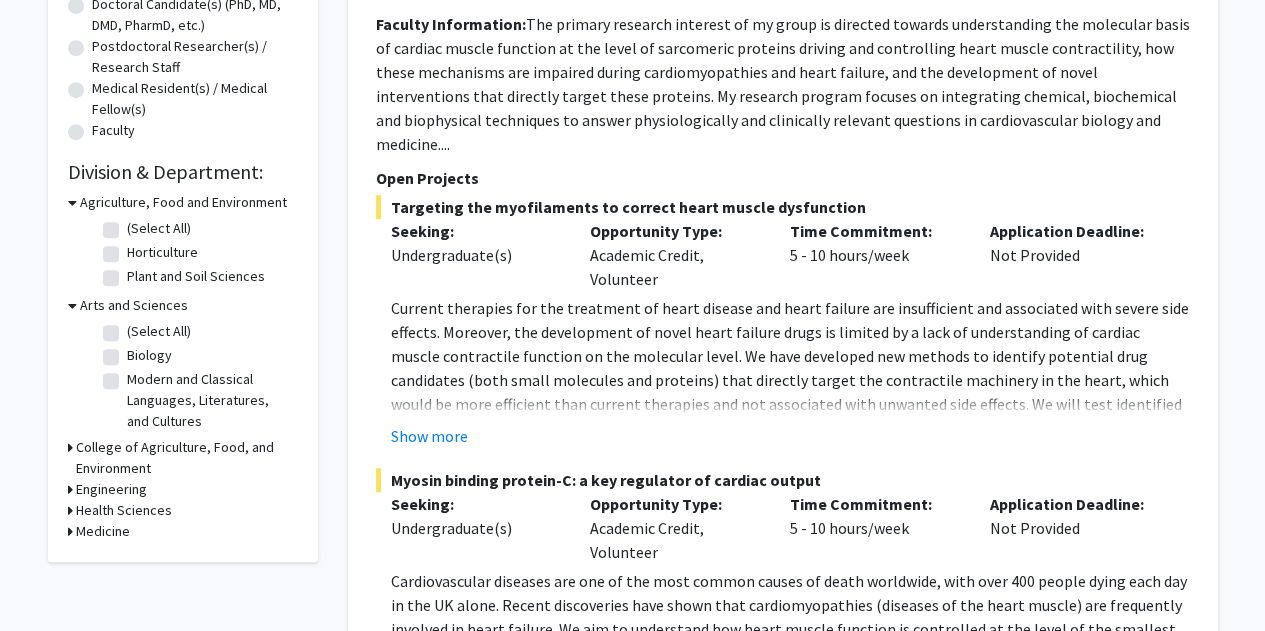 click on "Engineering" at bounding box center (111, 489) 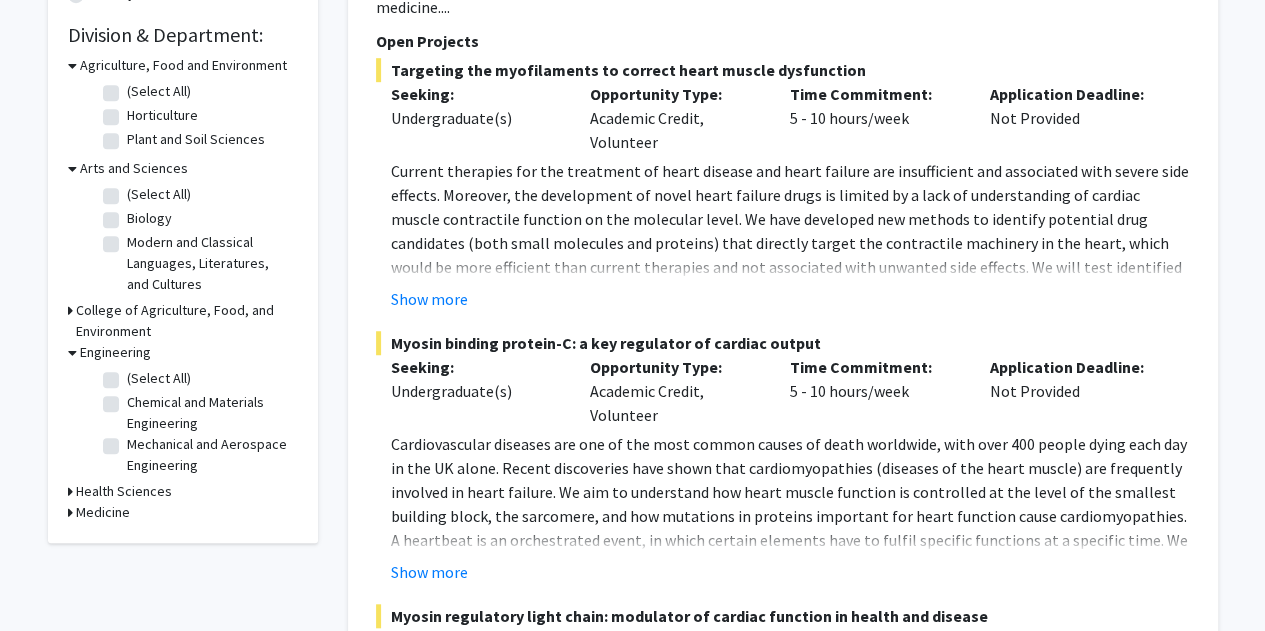 scroll, scrollTop: 601, scrollLeft: 0, axis: vertical 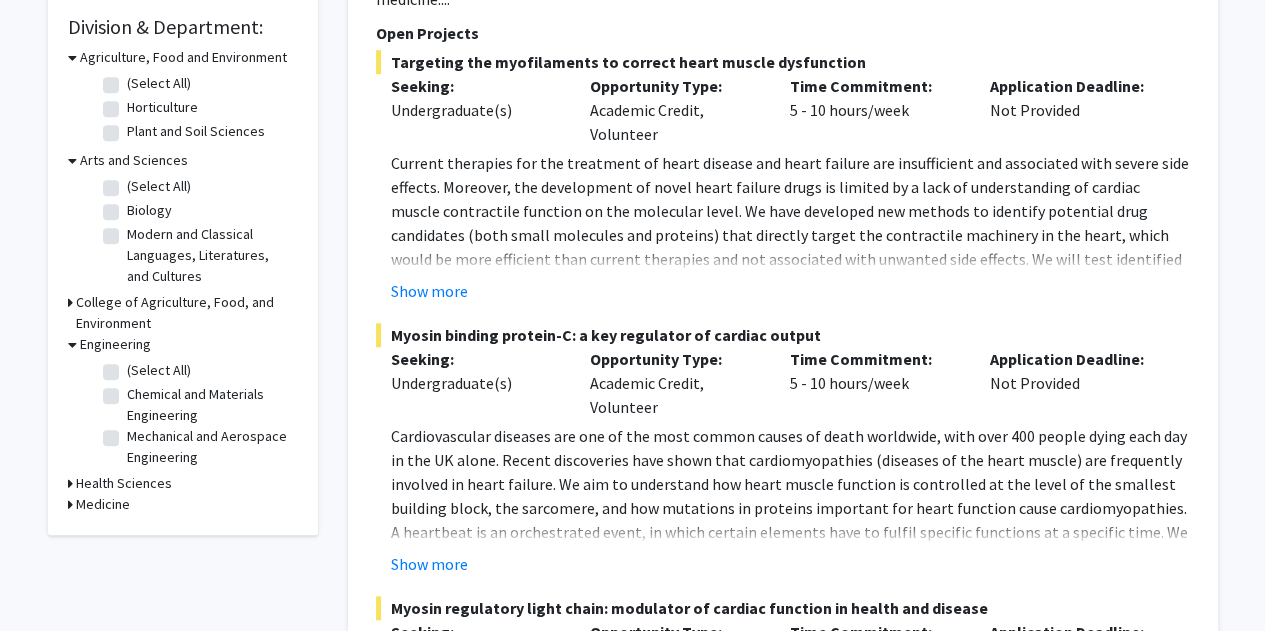 click on "Chemical and Materials Engineering" 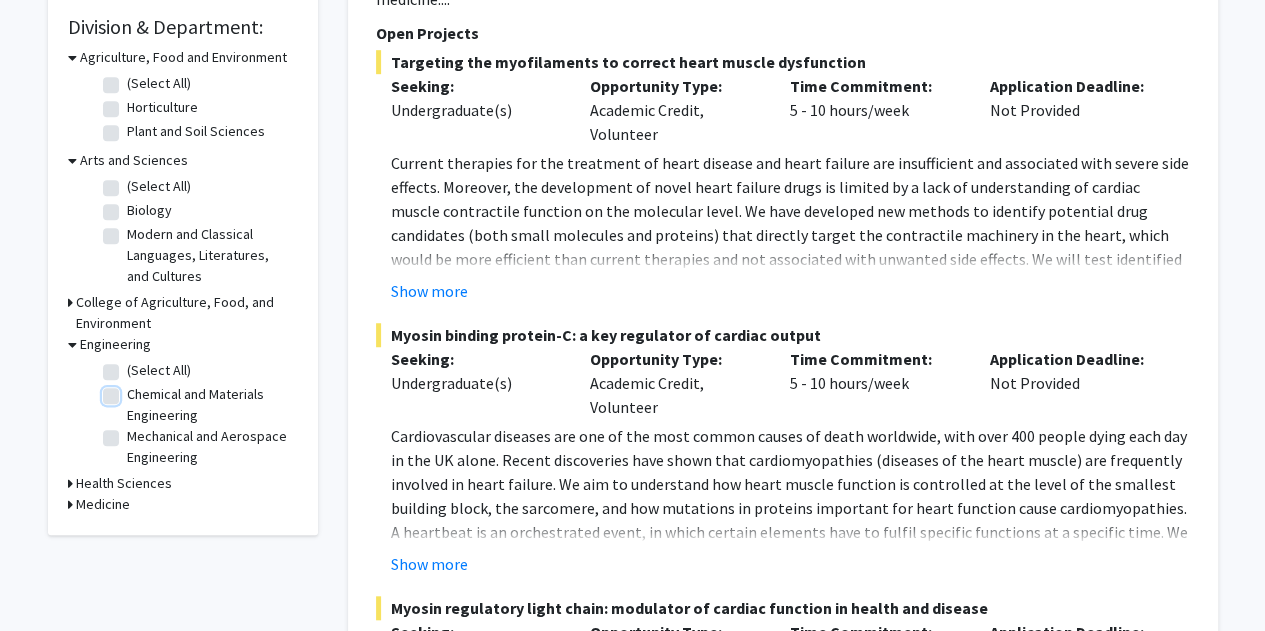 click on "Chemical and Materials Engineering" at bounding box center [133, 390] 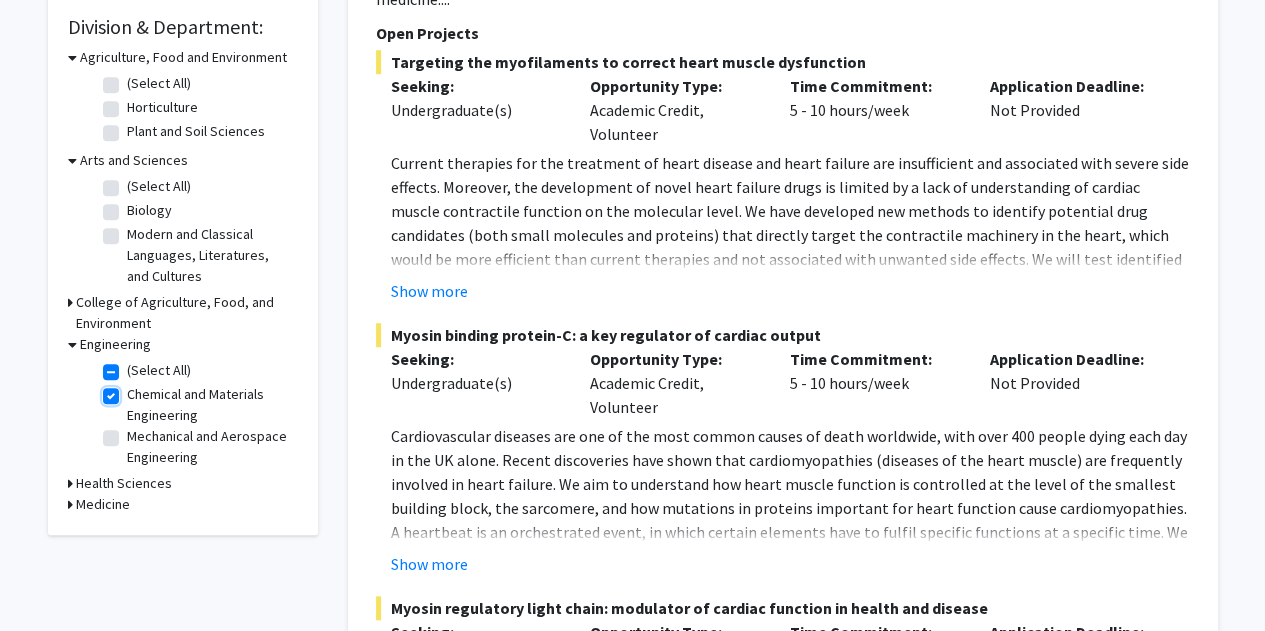 checkbox on "true" 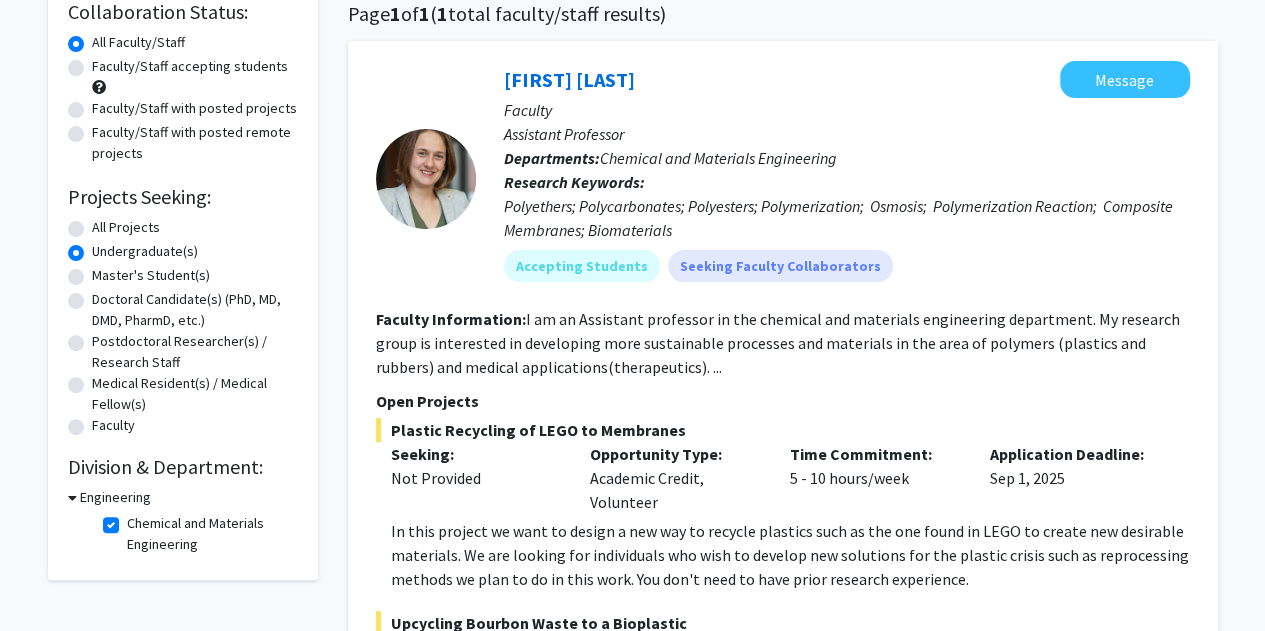 scroll, scrollTop: 225, scrollLeft: 0, axis: vertical 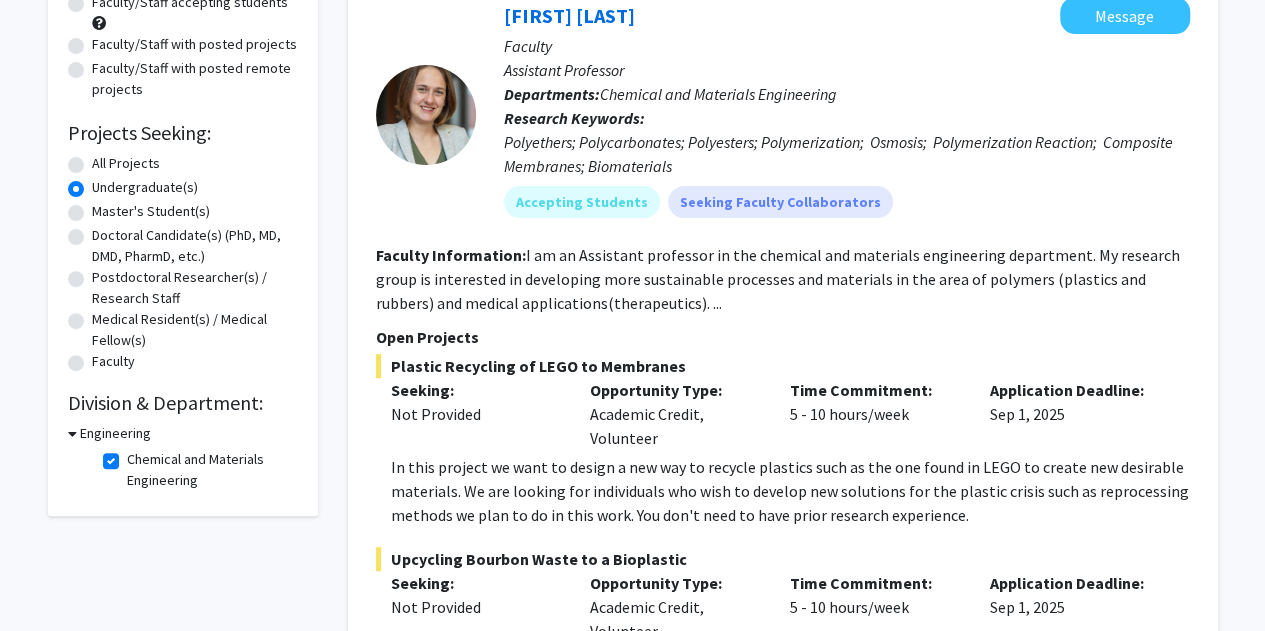 click on "Chemical and Materials Engineering" 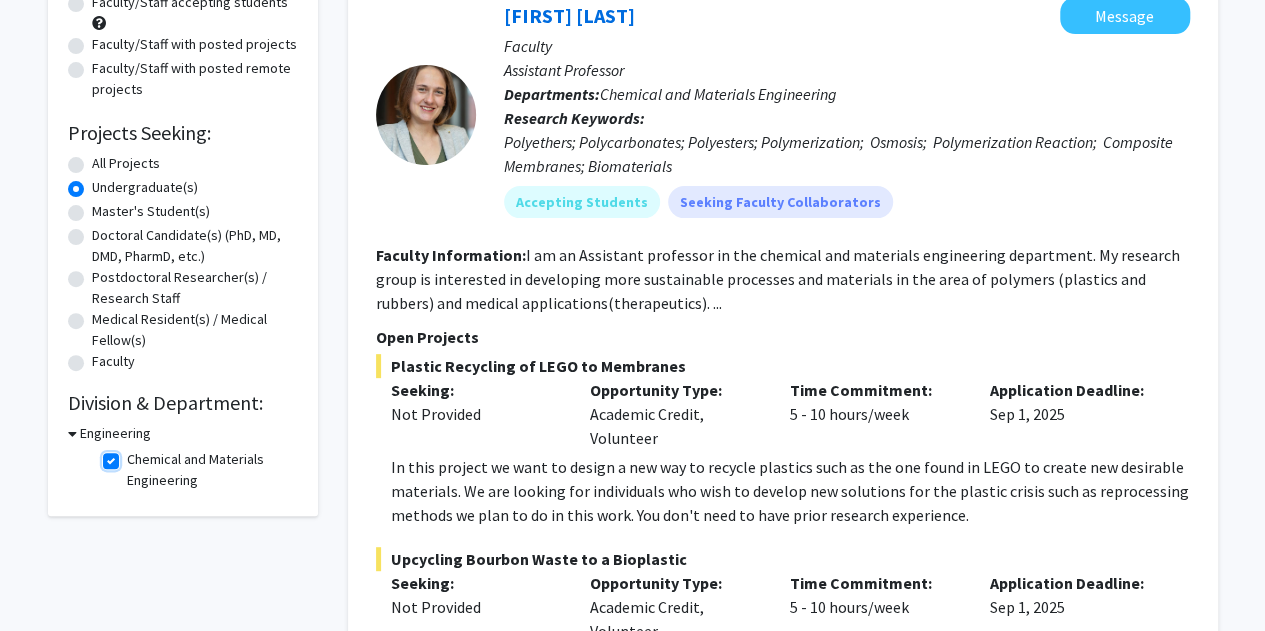 click on "Chemical and Materials Engineering" at bounding box center (133, 455) 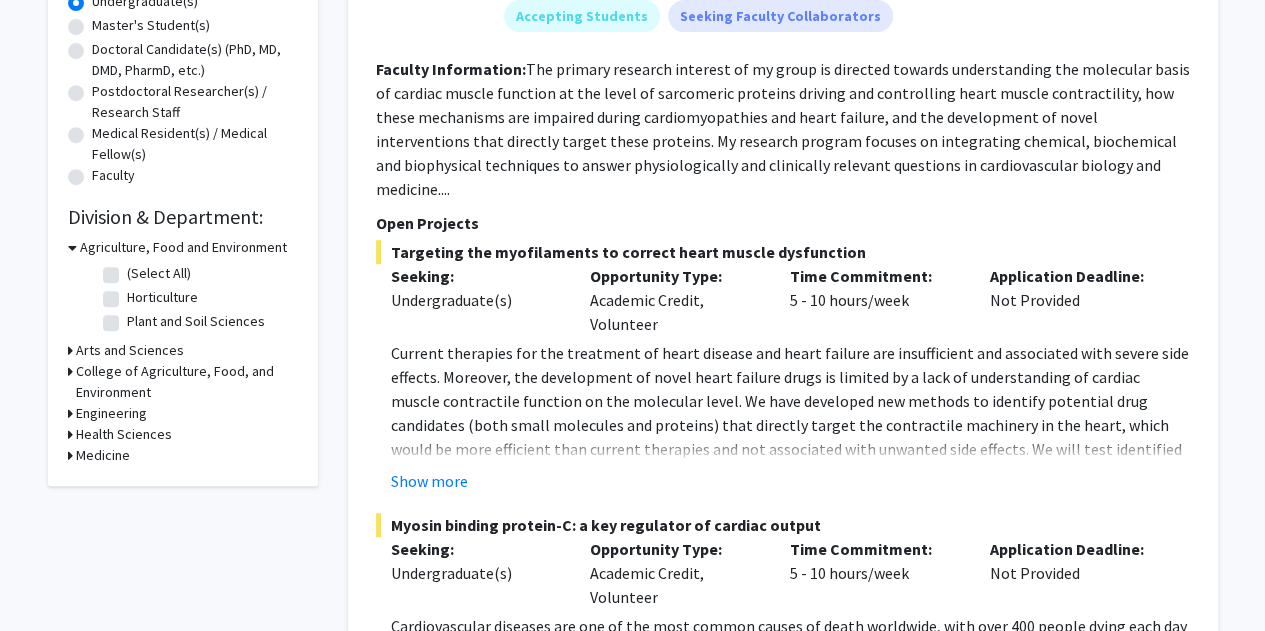 scroll, scrollTop: 433, scrollLeft: 0, axis: vertical 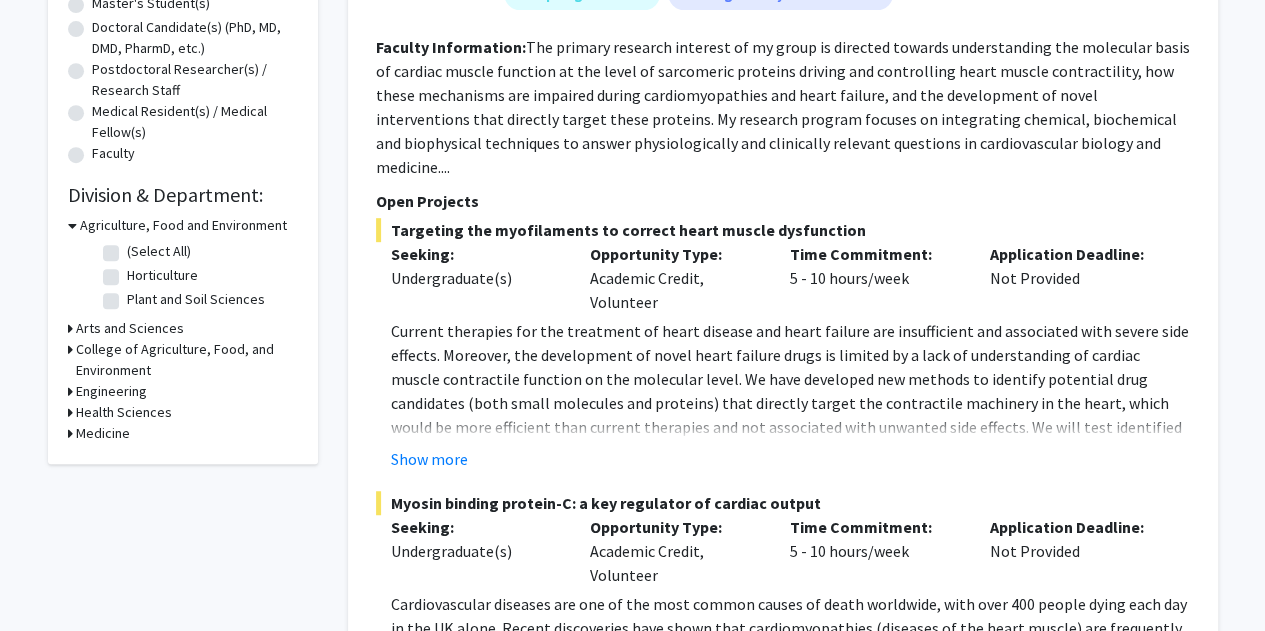 click on "Medicine" at bounding box center (103, 433) 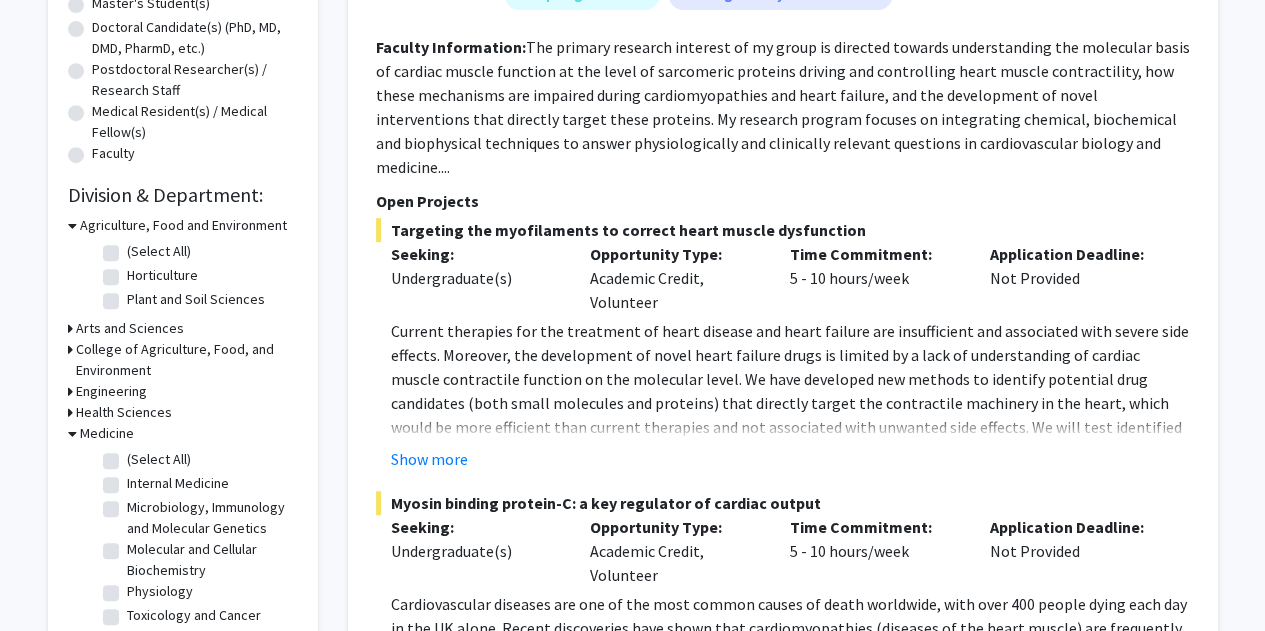 click on "Health Sciences" at bounding box center [124, 412] 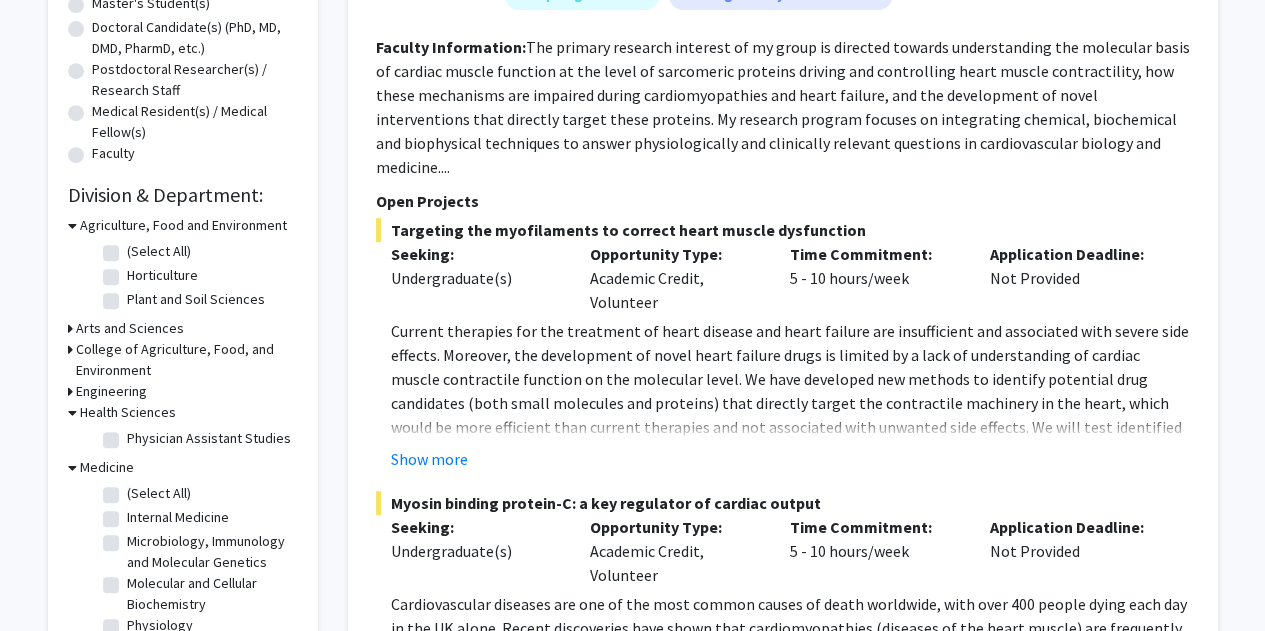 click on "Health Sciences" at bounding box center [128, 412] 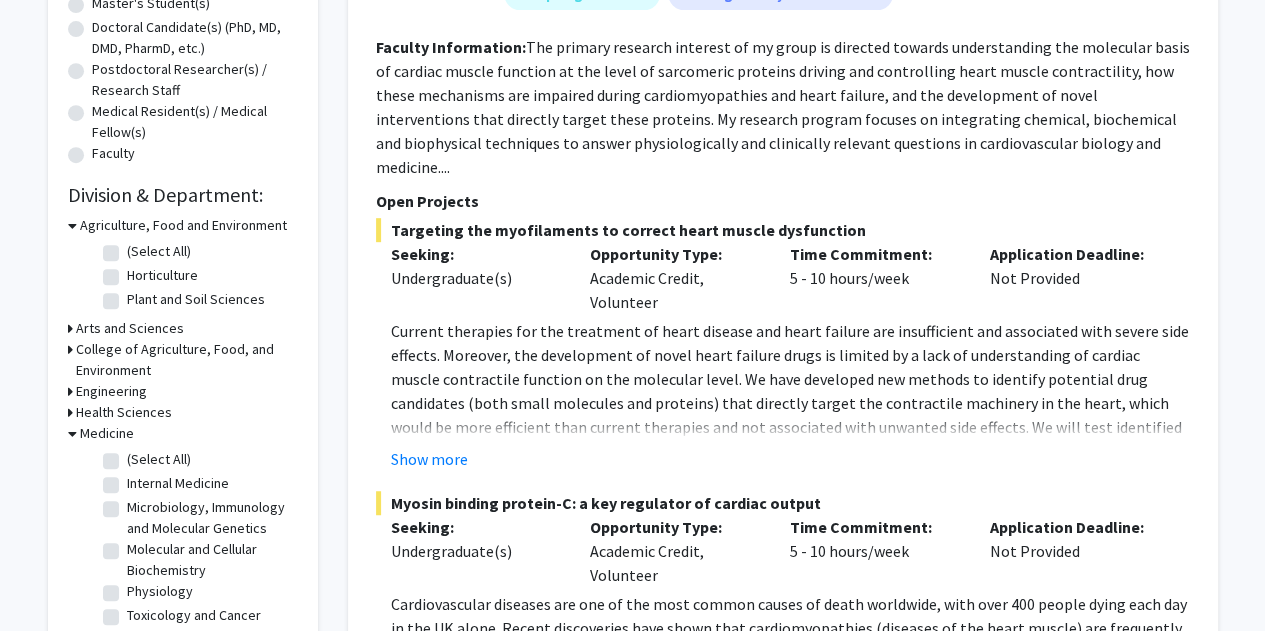 click on "(Select All)" 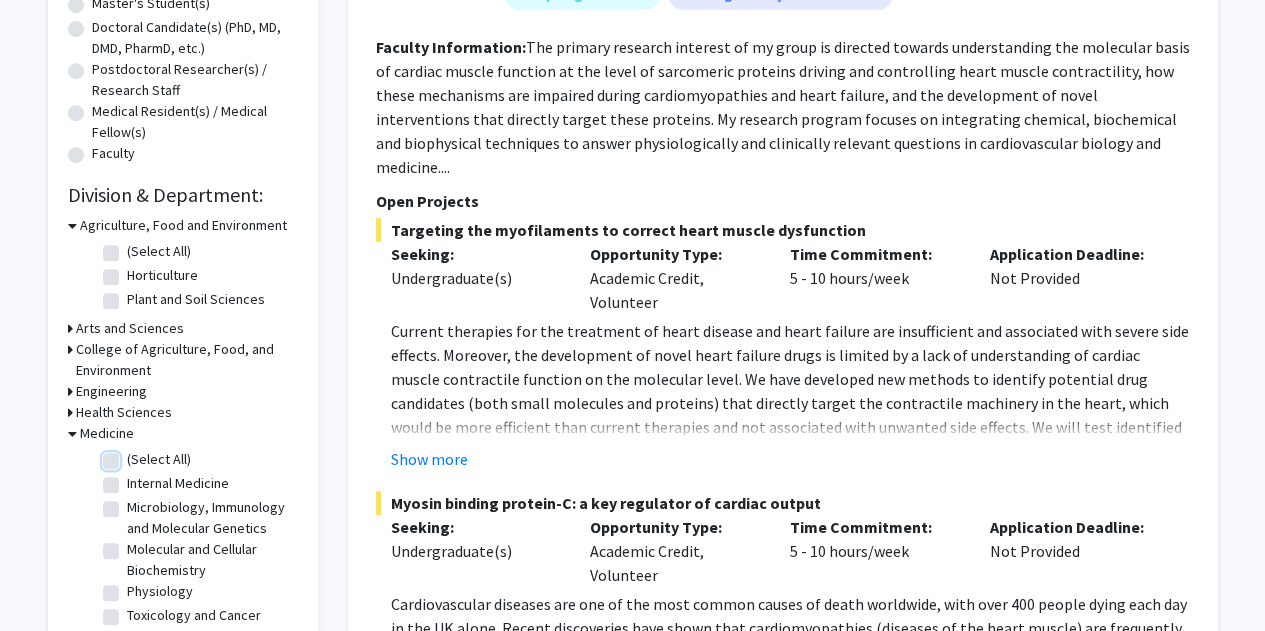 click on "(Select All)" at bounding box center [133, 455] 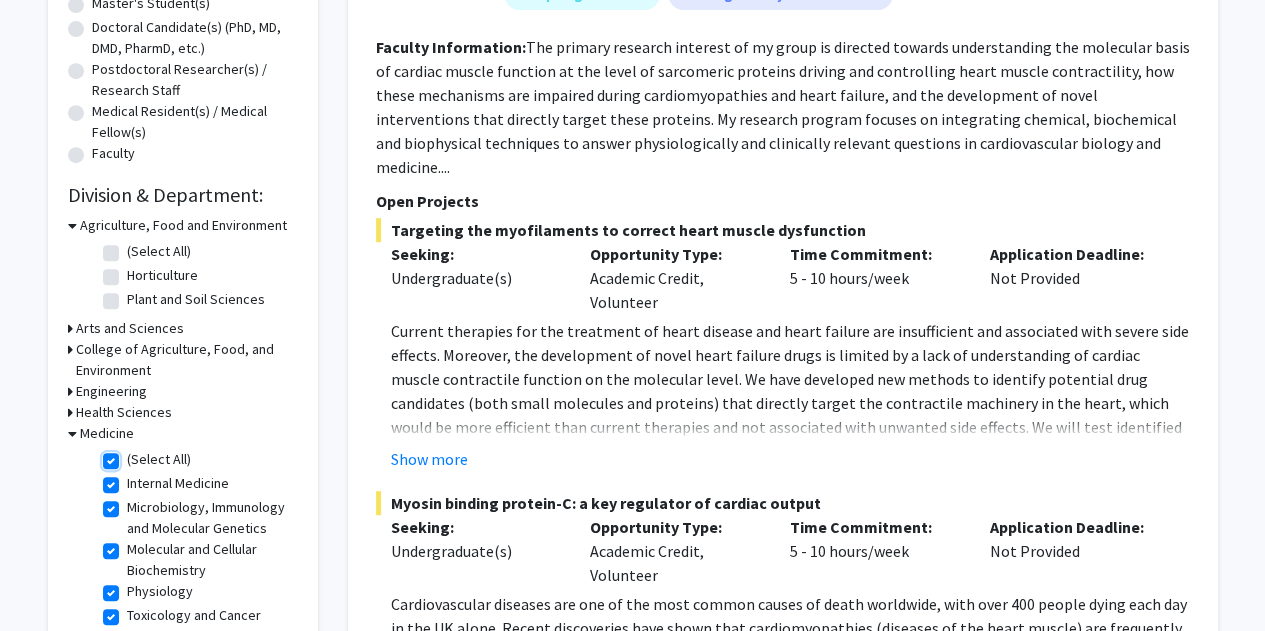 checkbox on "true" 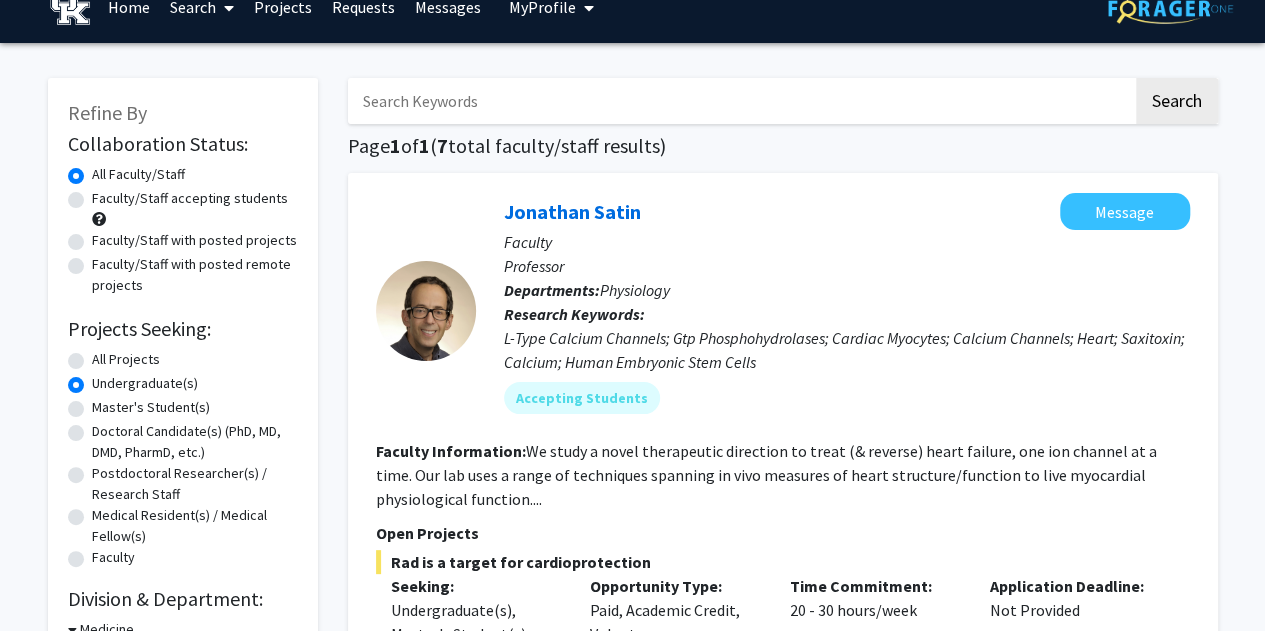 scroll, scrollTop: 0, scrollLeft: 0, axis: both 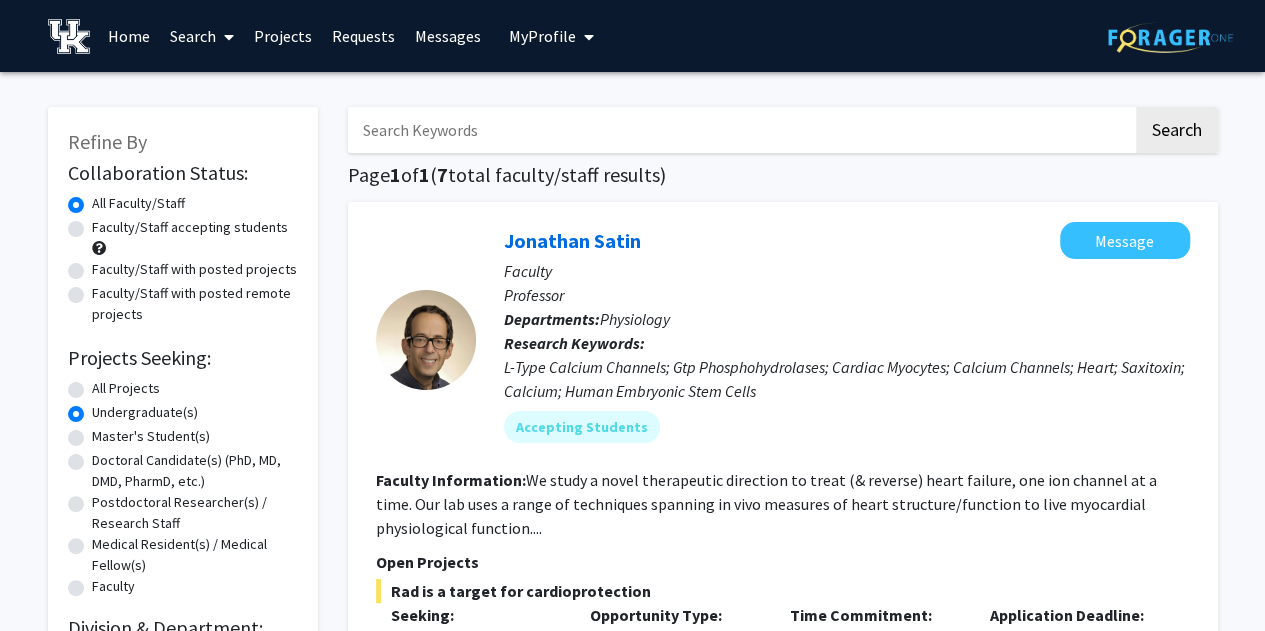 click on "Home" at bounding box center [129, 36] 